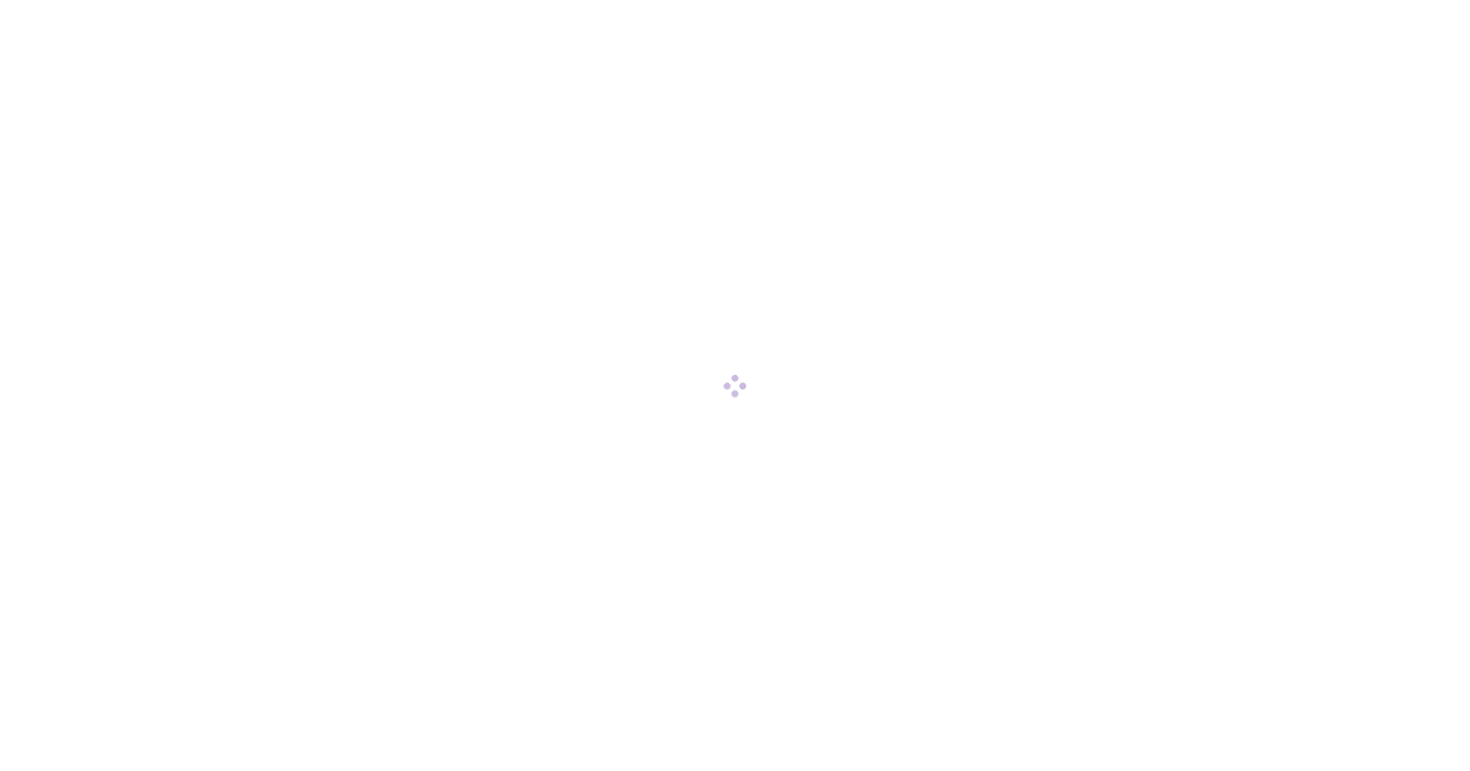scroll, scrollTop: 0, scrollLeft: 0, axis: both 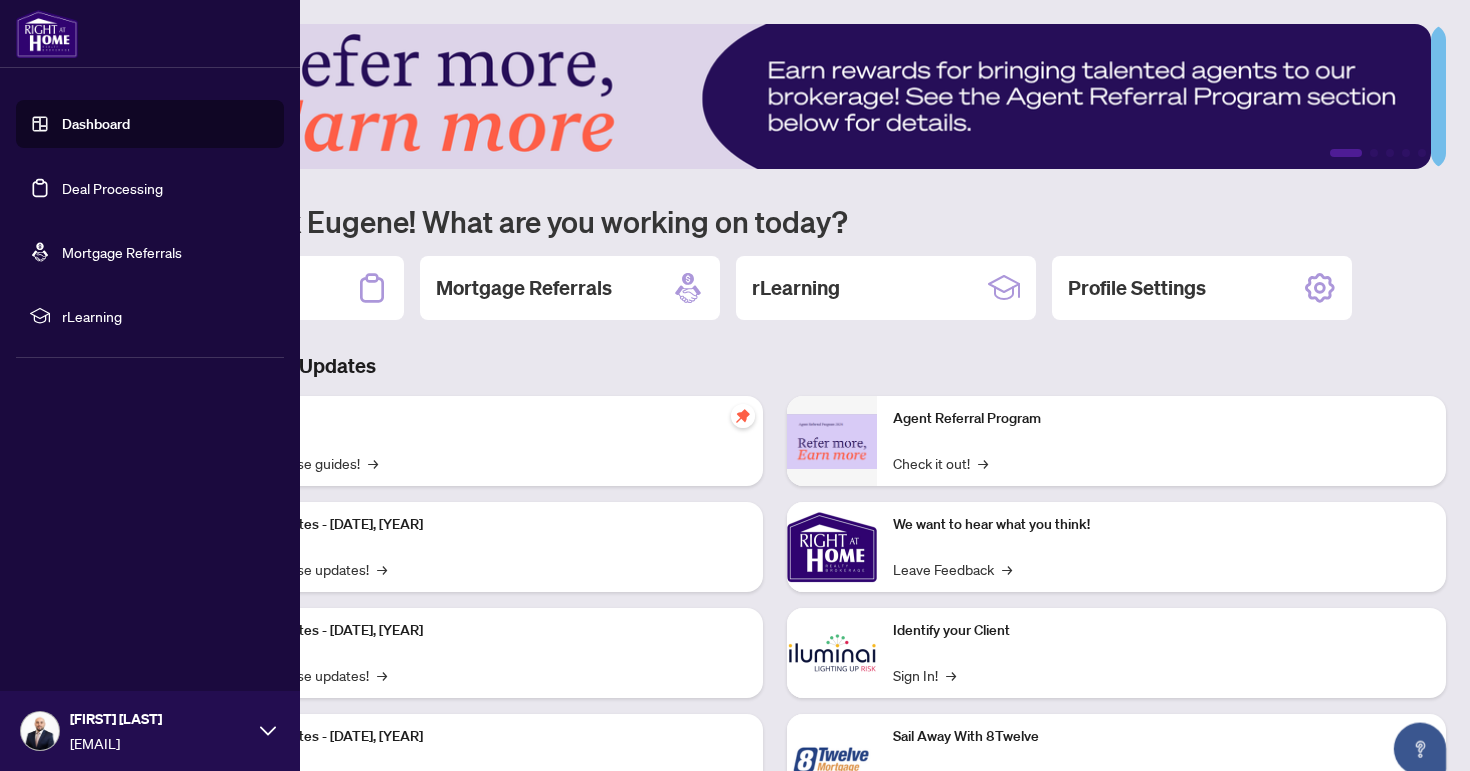click on "Deal Processing" at bounding box center (112, 188) 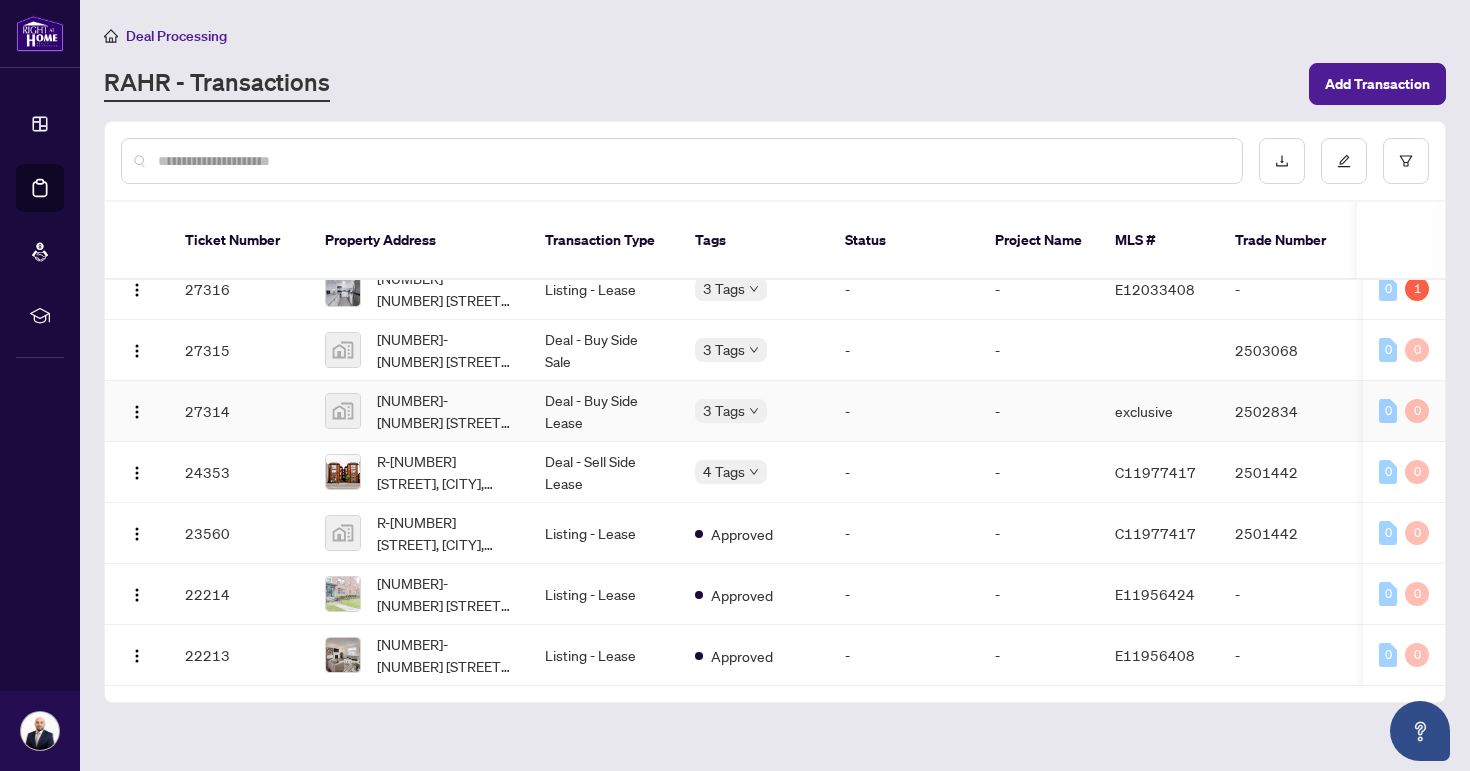 scroll, scrollTop: 0, scrollLeft: 0, axis: both 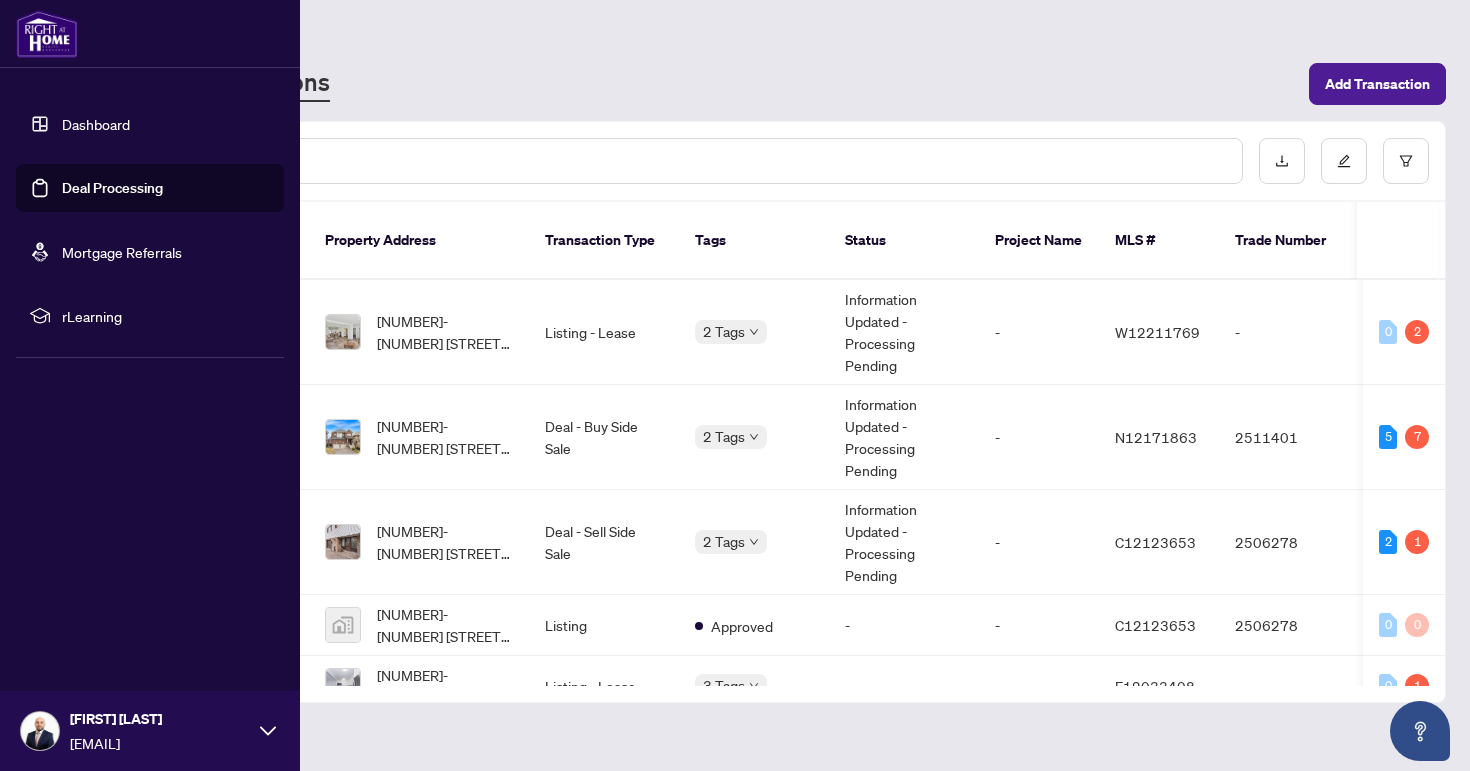 click on "Deal Processing" at bounding box center [112, 188] 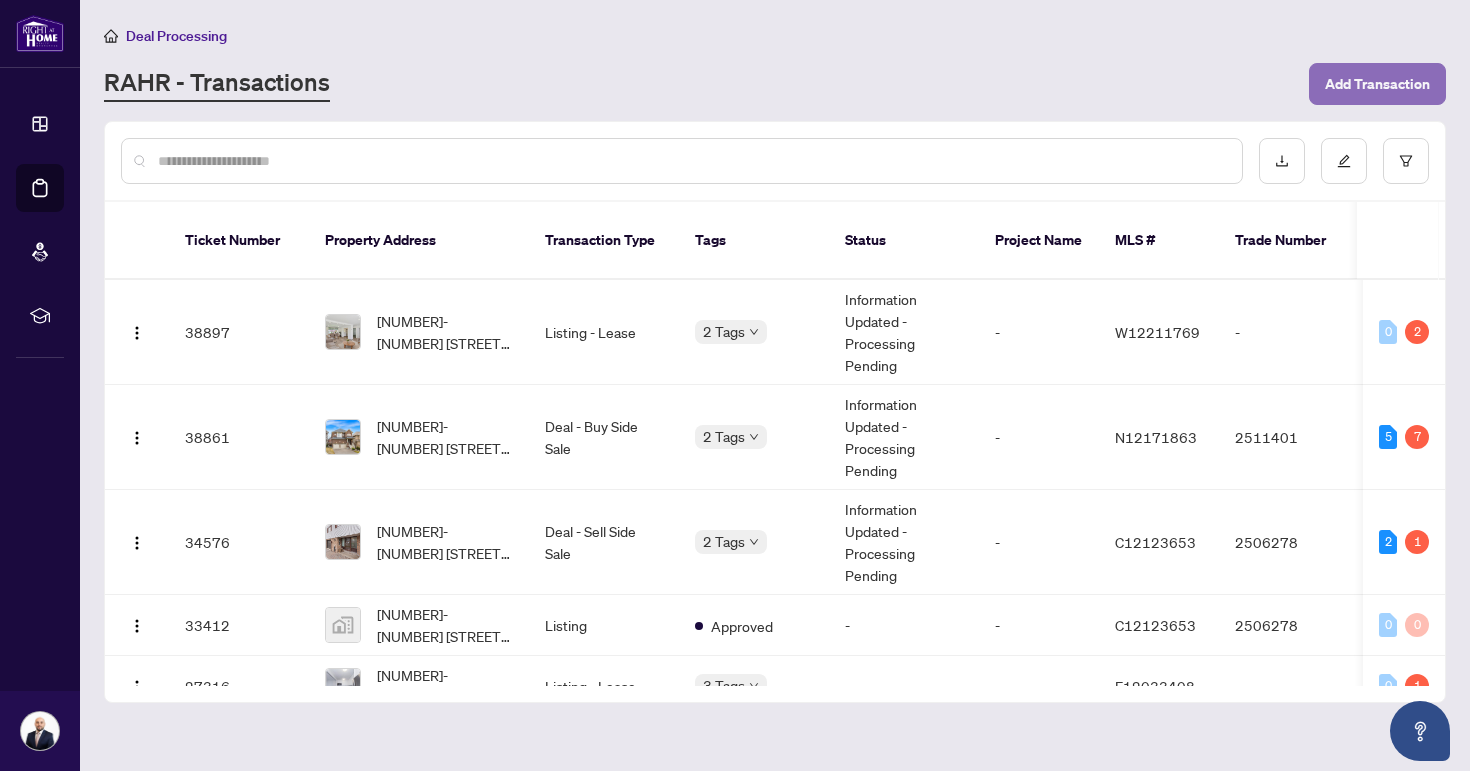 click on "Add Transaction" at bounding box center [1377, 84] 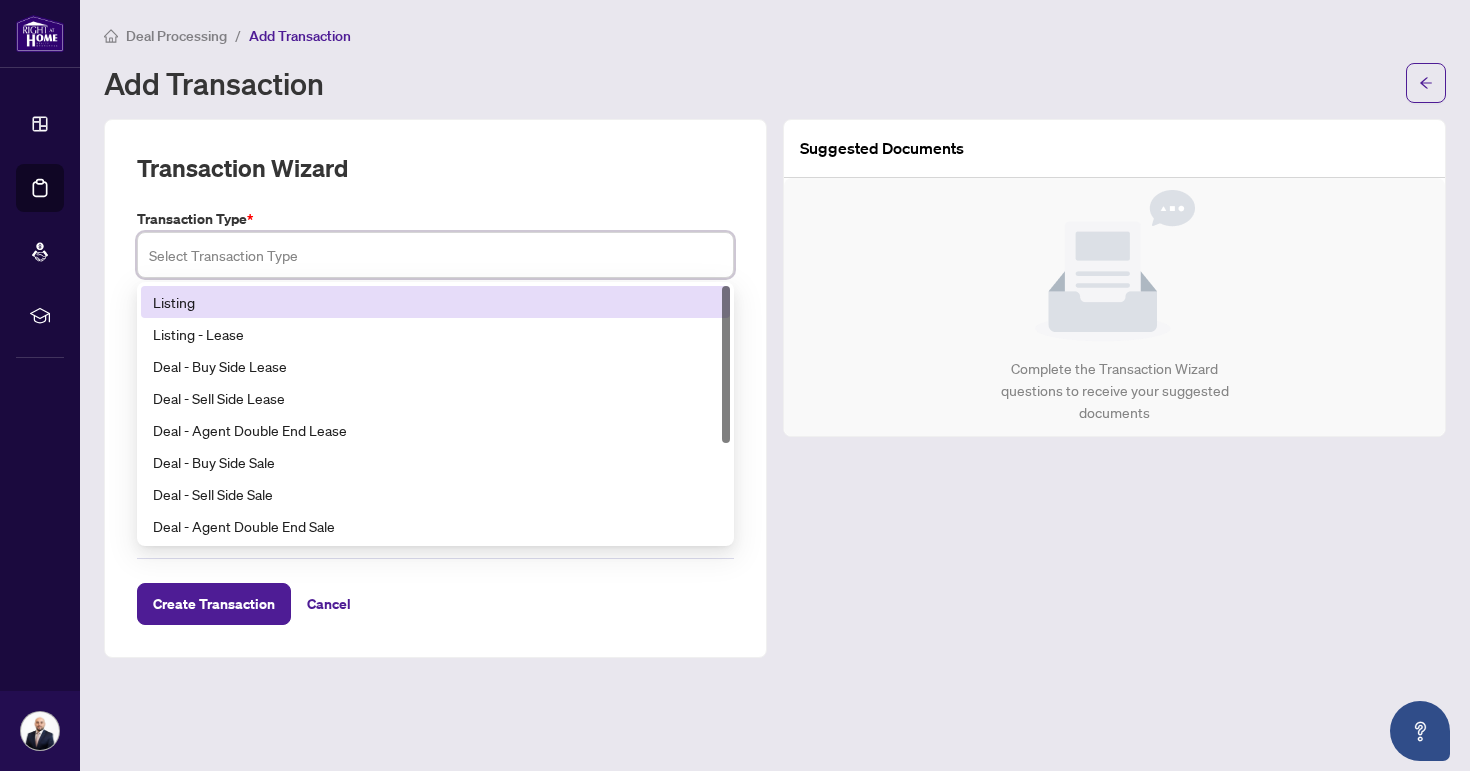 click at bounding box center (435, 255) 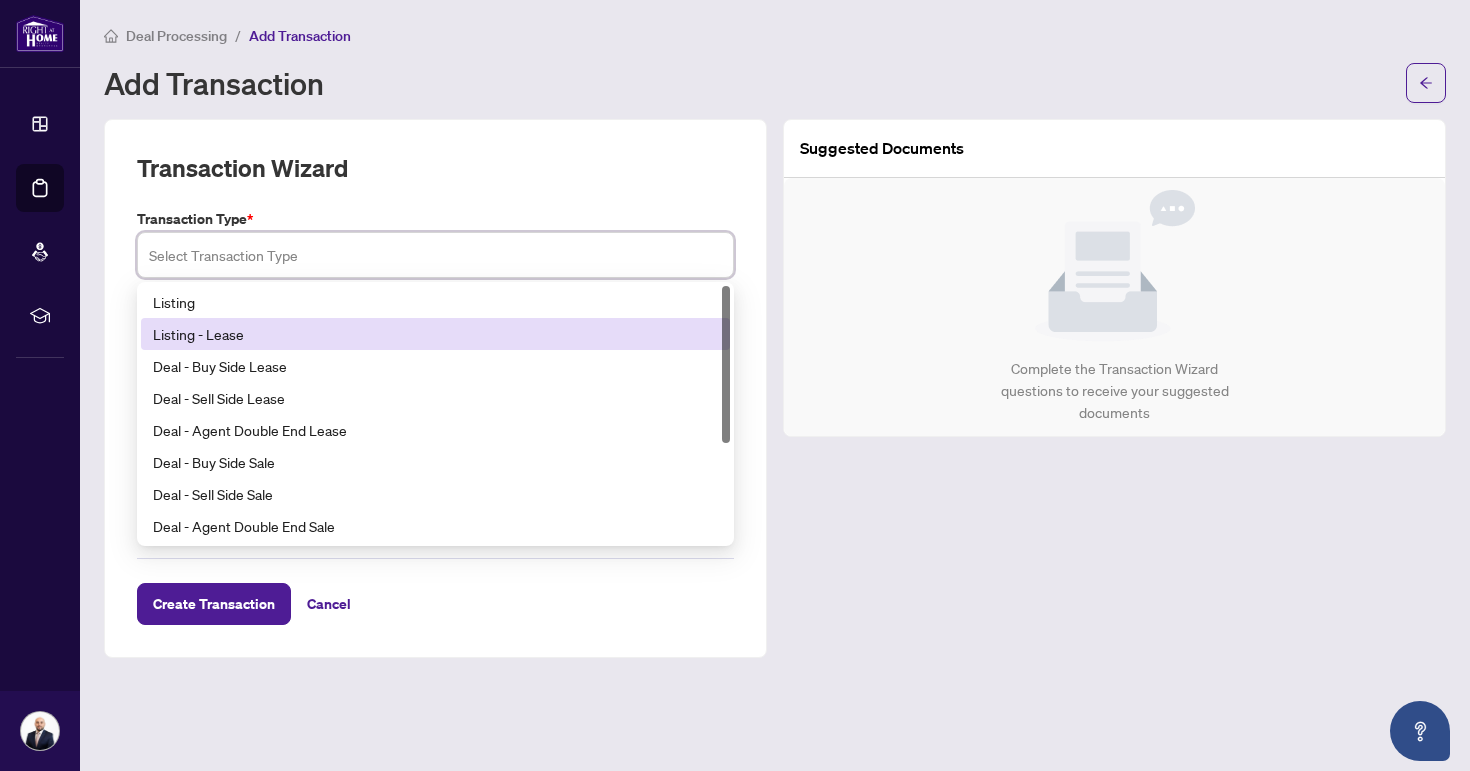 click on "Listing - Lease" at bounding box center (435, 334) 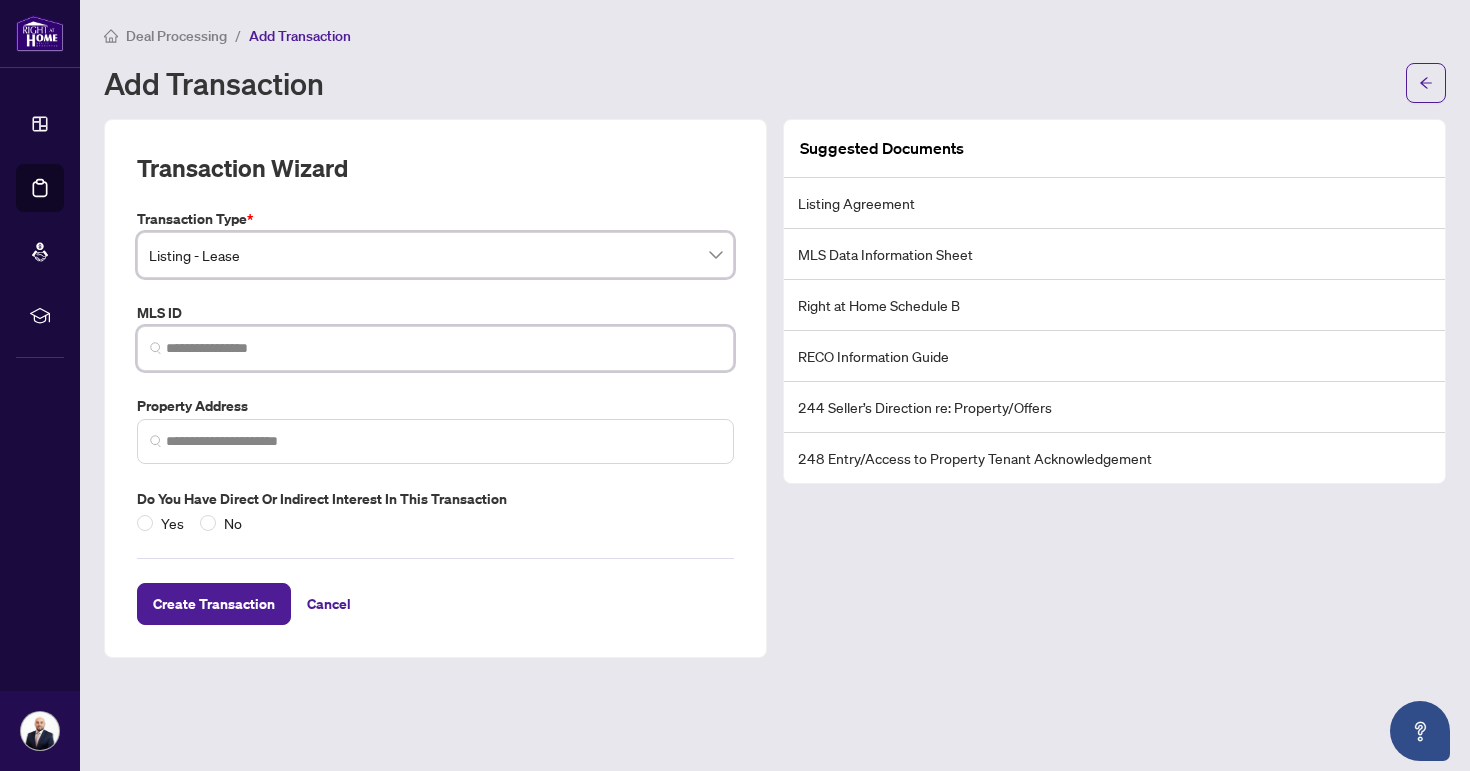 click at bounding box center (443, 348) 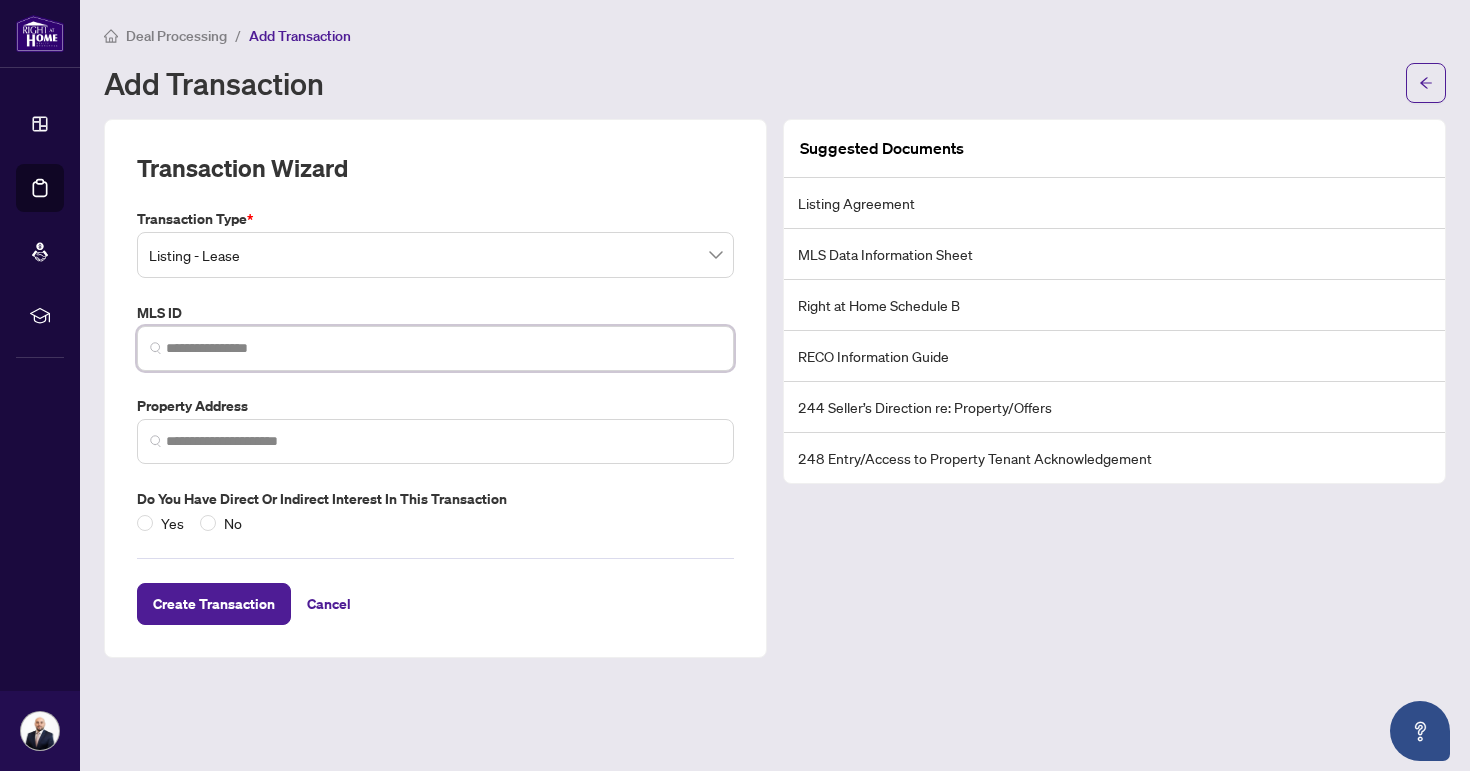 paste on "*********" 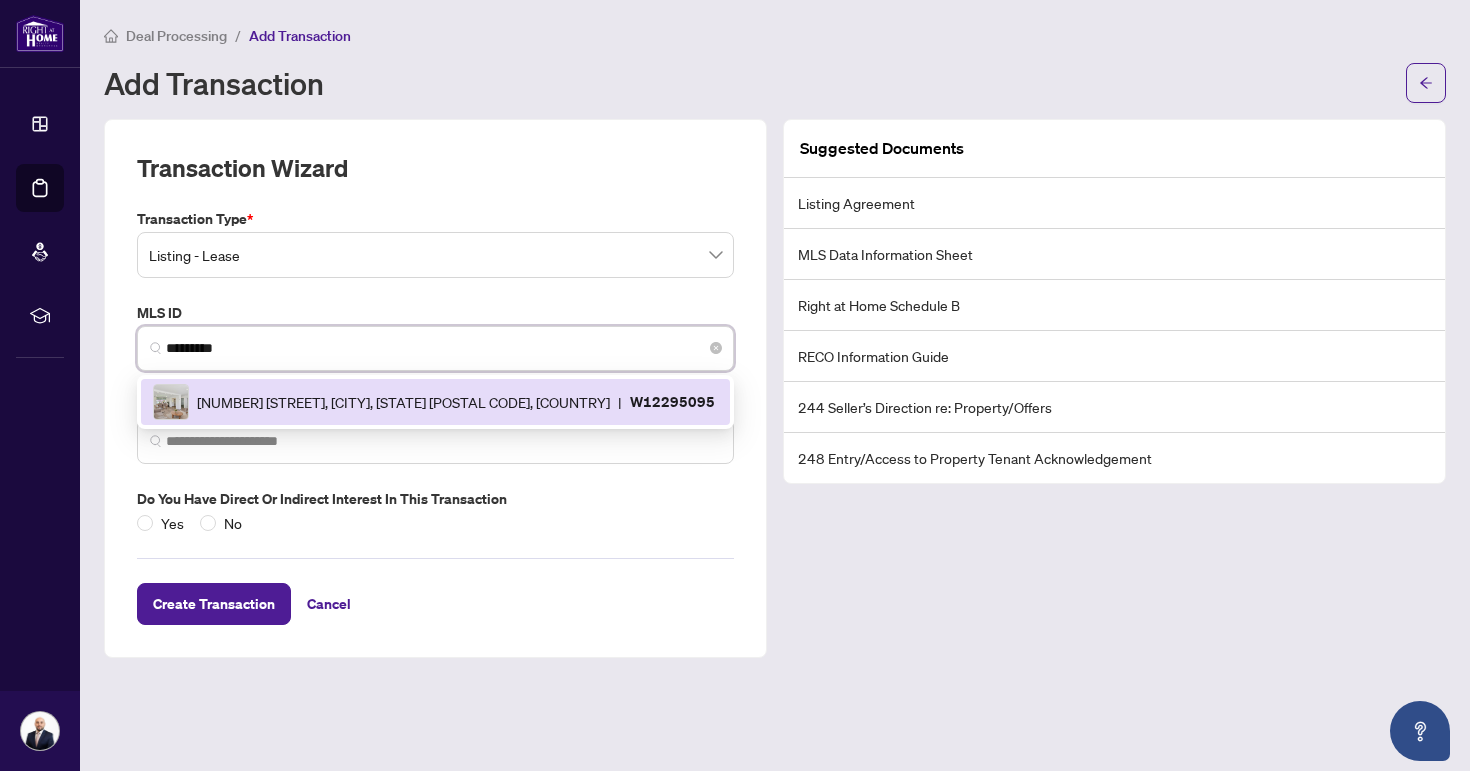 click on "[NUMBER] [STREET], [CITY], [STATE] [POSTAL CODE] | [ALPHANUMERIC]" at bounding box center (435, 402) 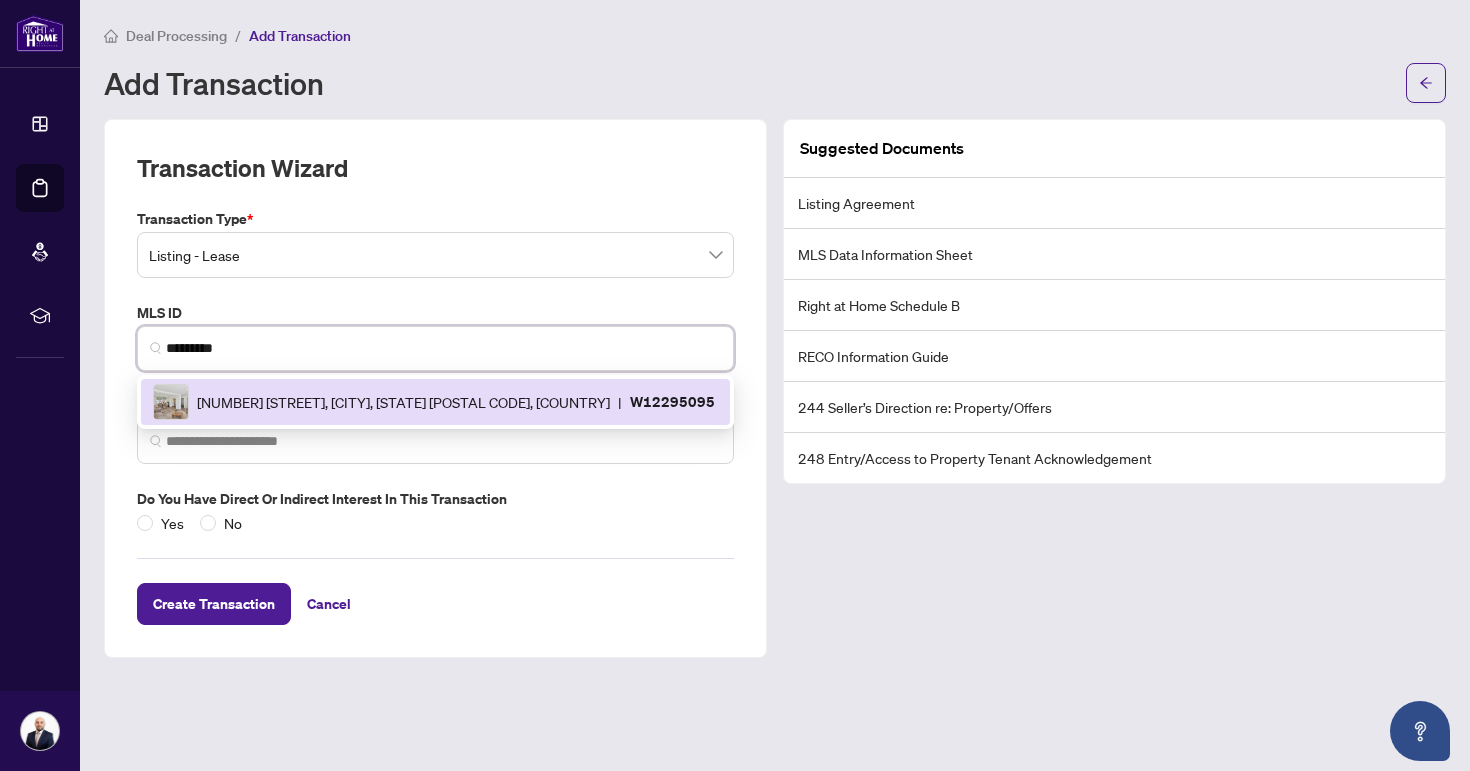 type on "**********" 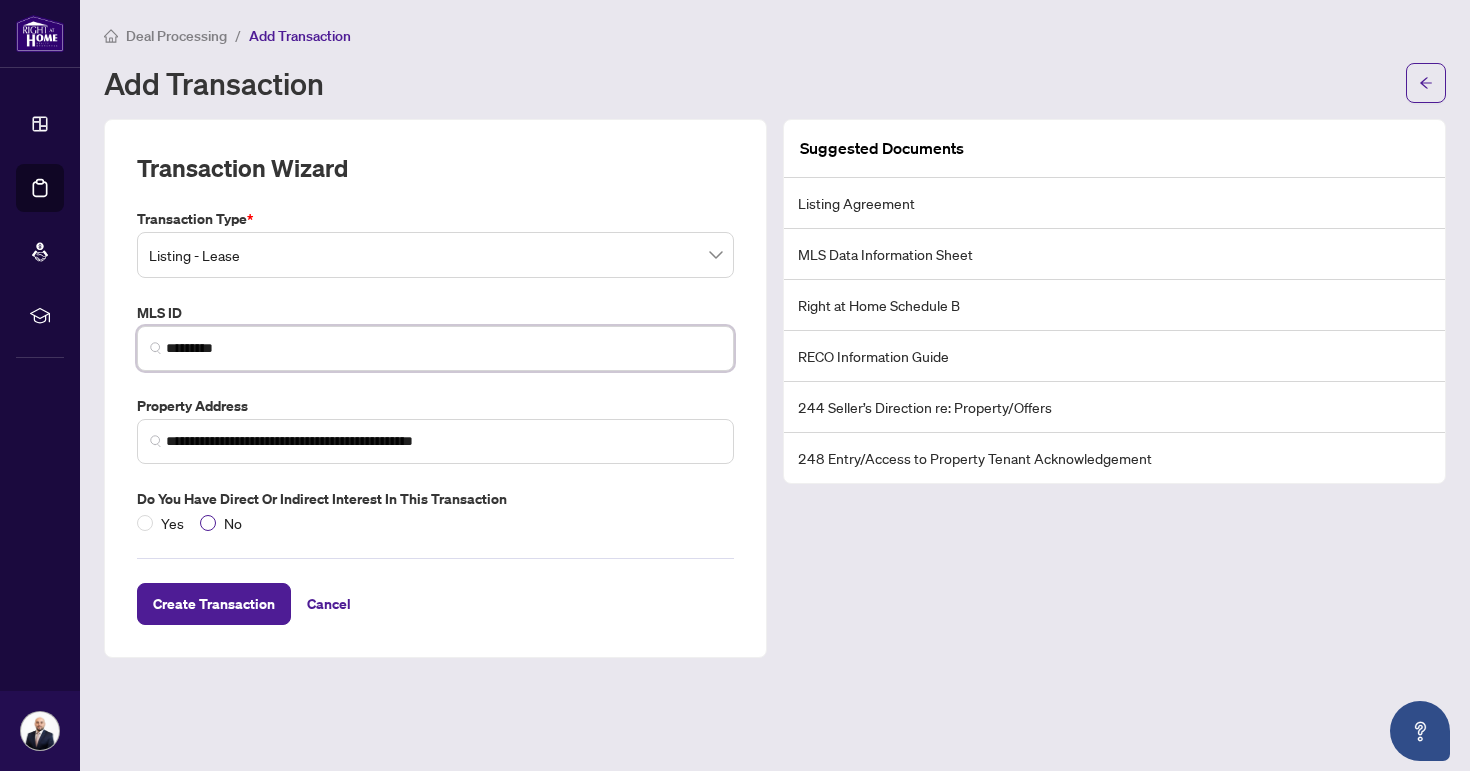 type on "*********" 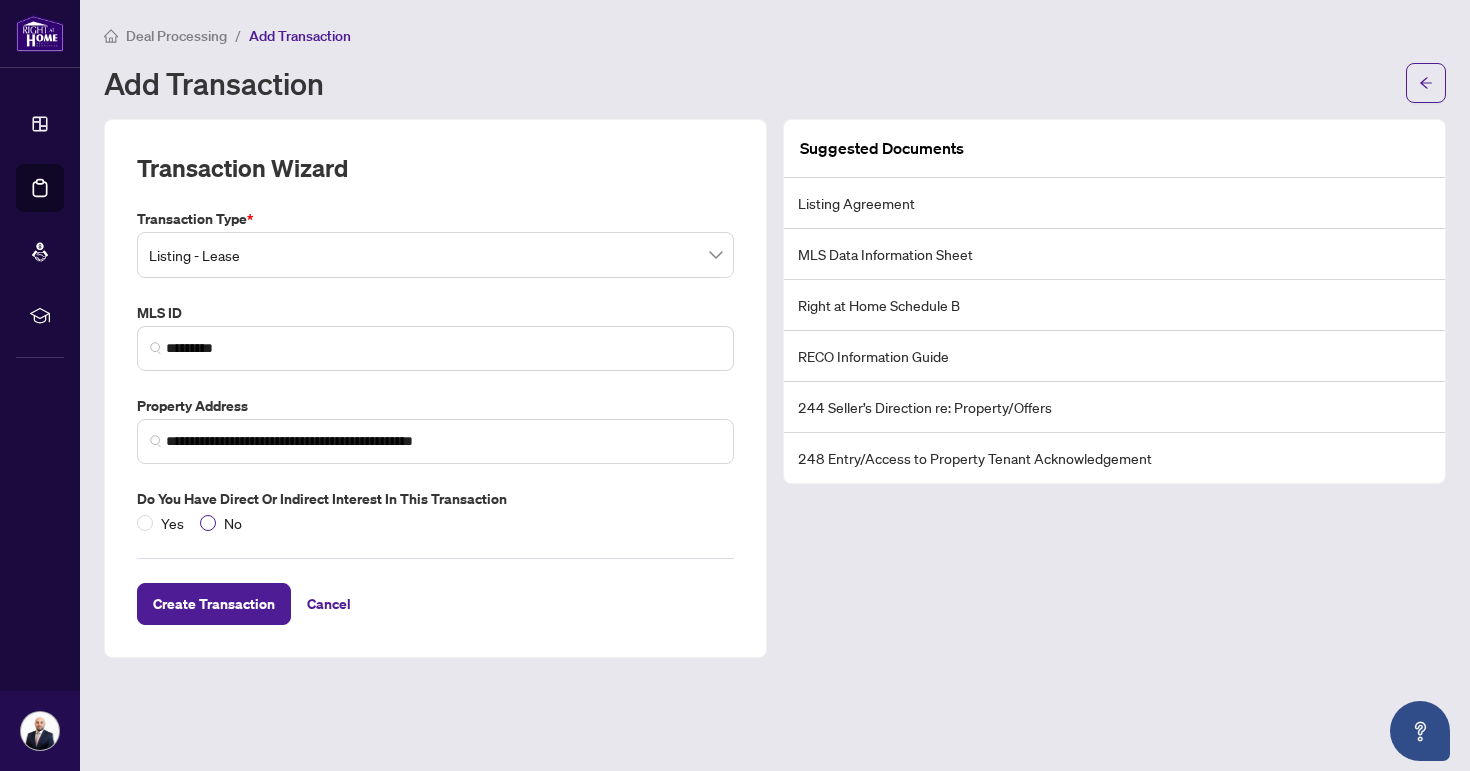 click on "No" at bounding box center (233, 523) 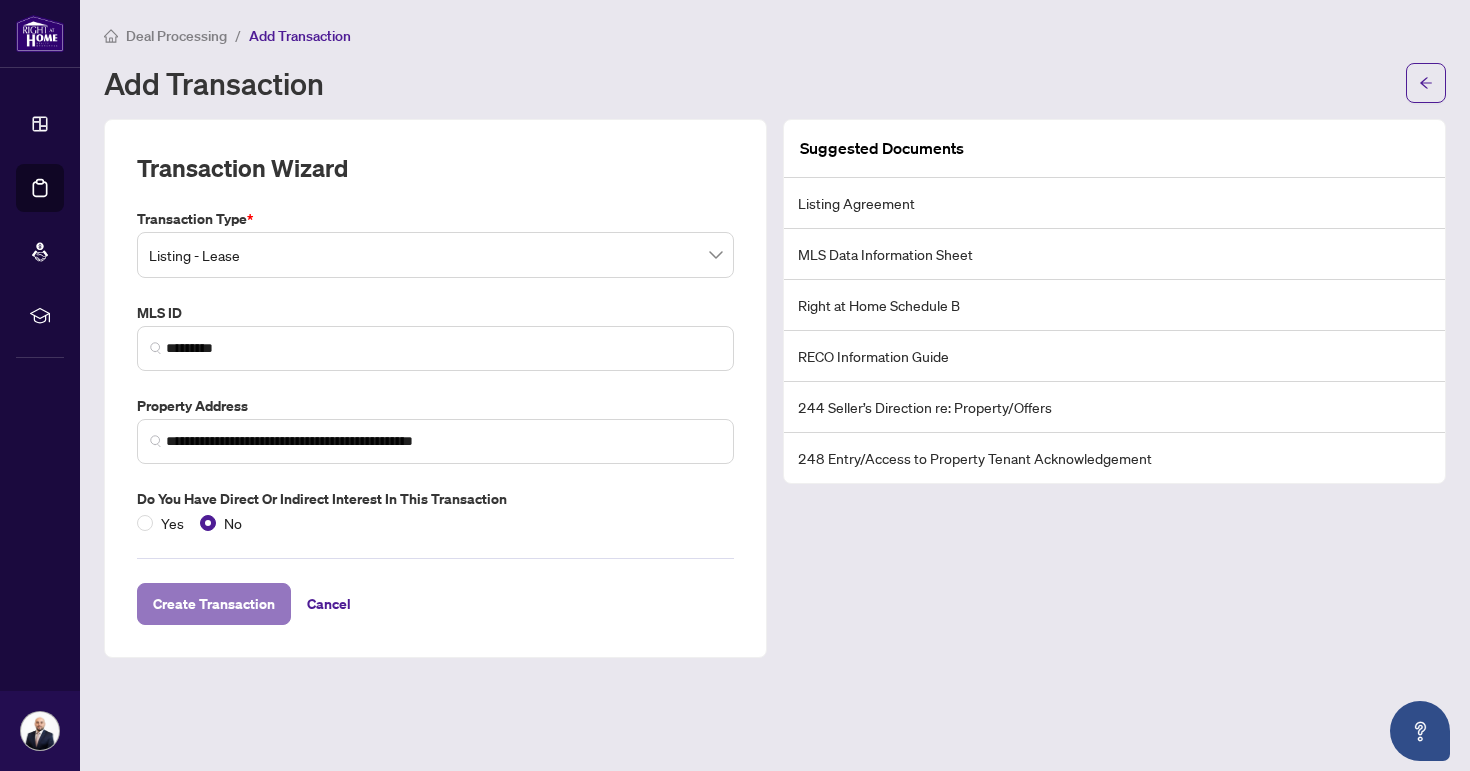 click on "Create Transaction" at bounding box center [214, 604] 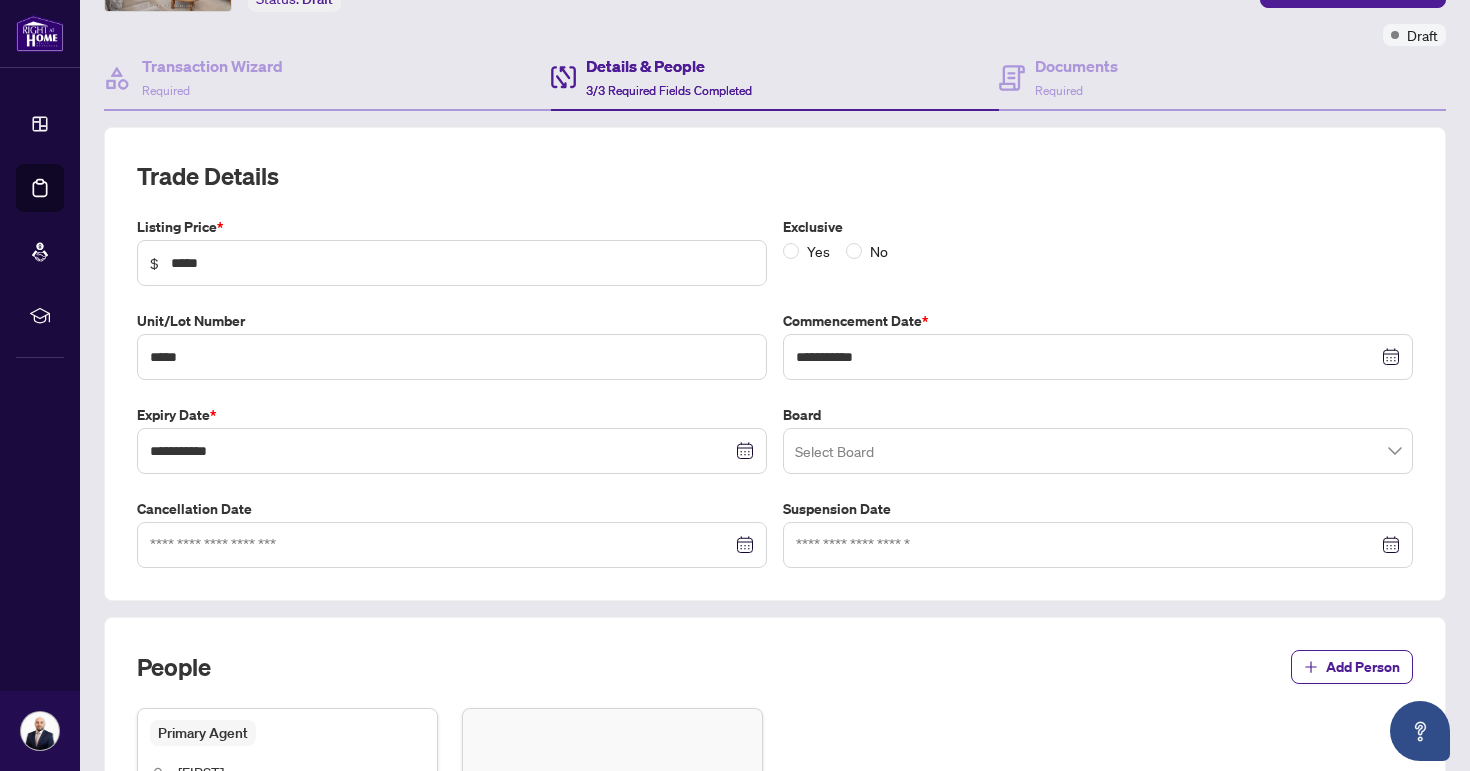 scroll, scrollTop: 150, scrollLeft: 0, axis: vertical 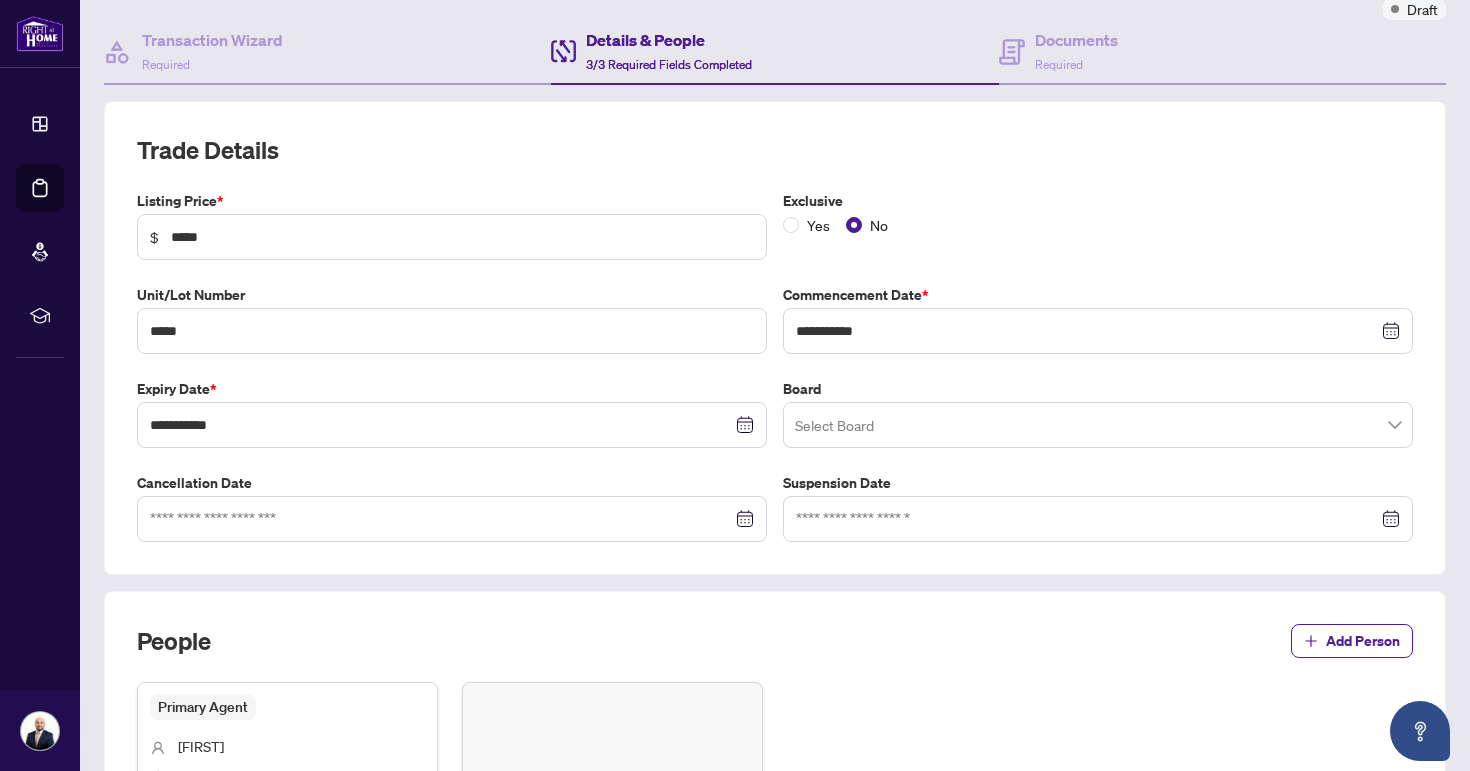 click at bounding box center (1098, 425) 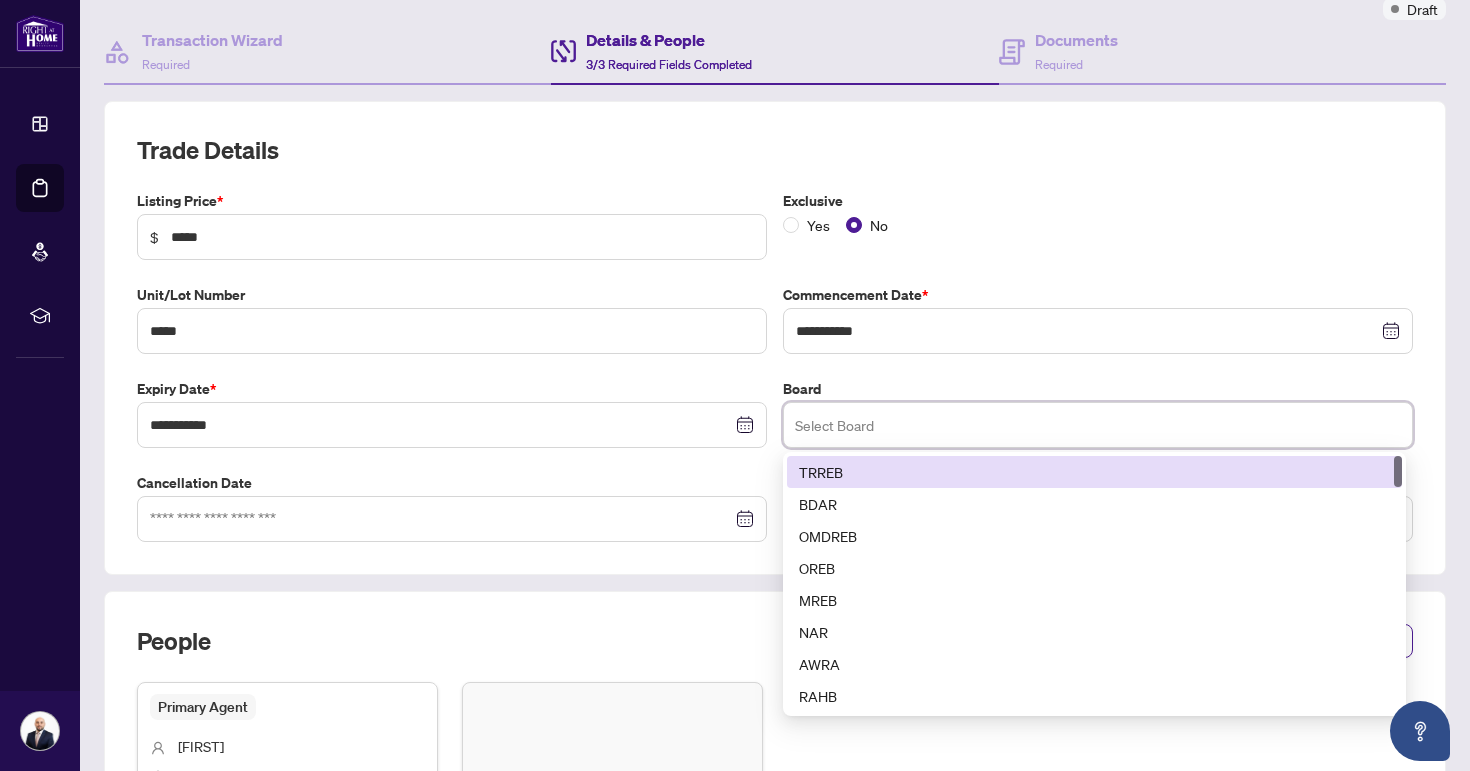 click on "TRREB" at bounding box center [1094, 472] 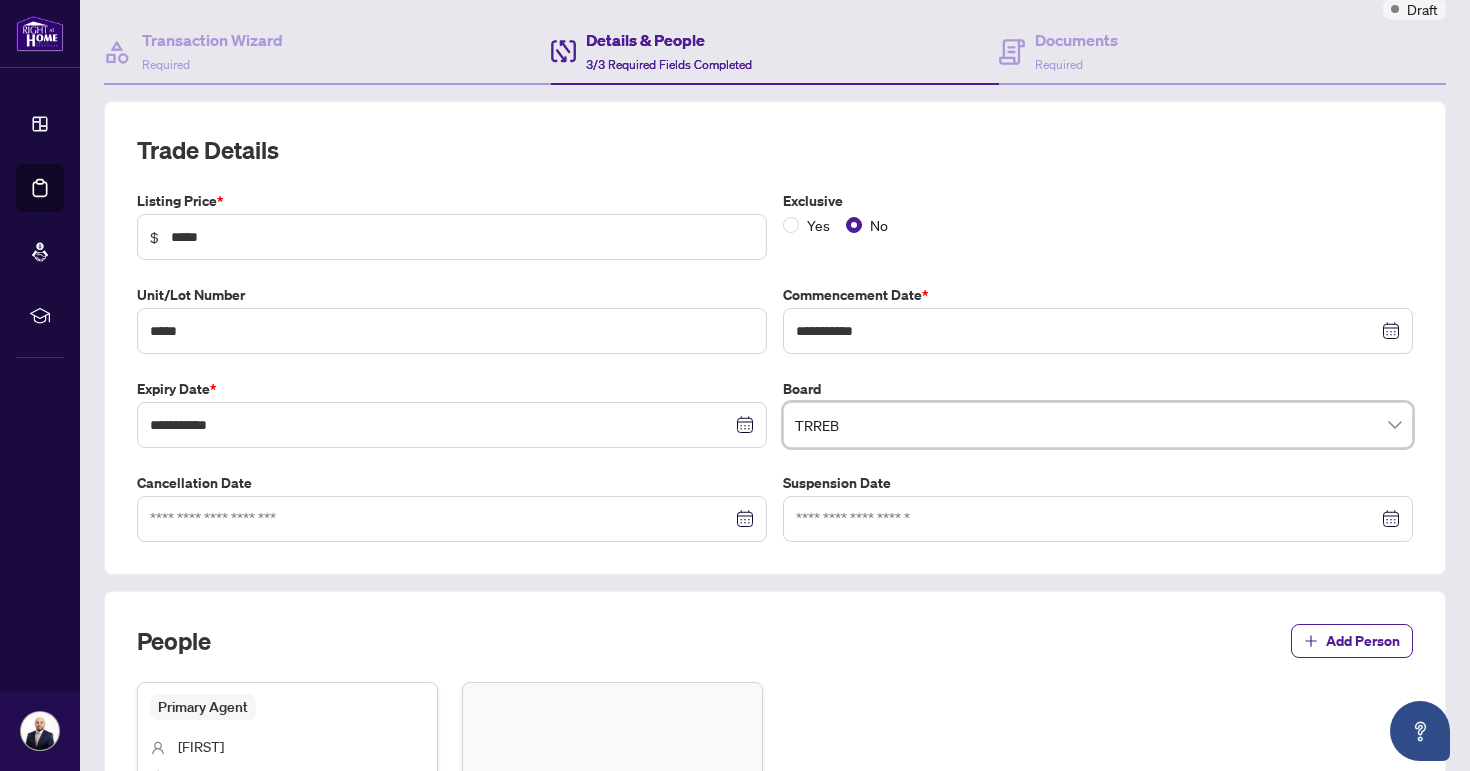 click on "**********" at bounding box center [775, 366] 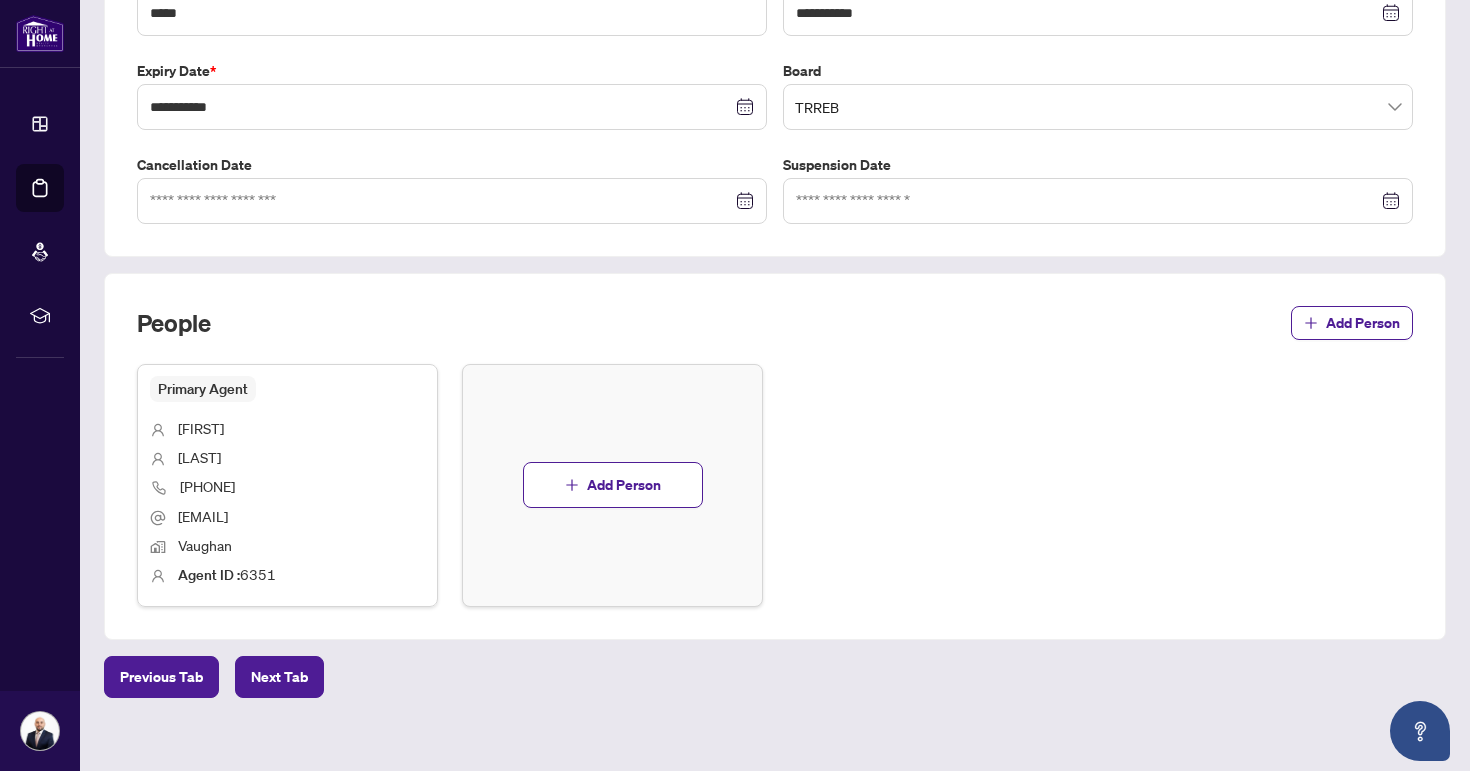 scroll, scrollTop: 509, scrollLeft: 0, axis: vertical 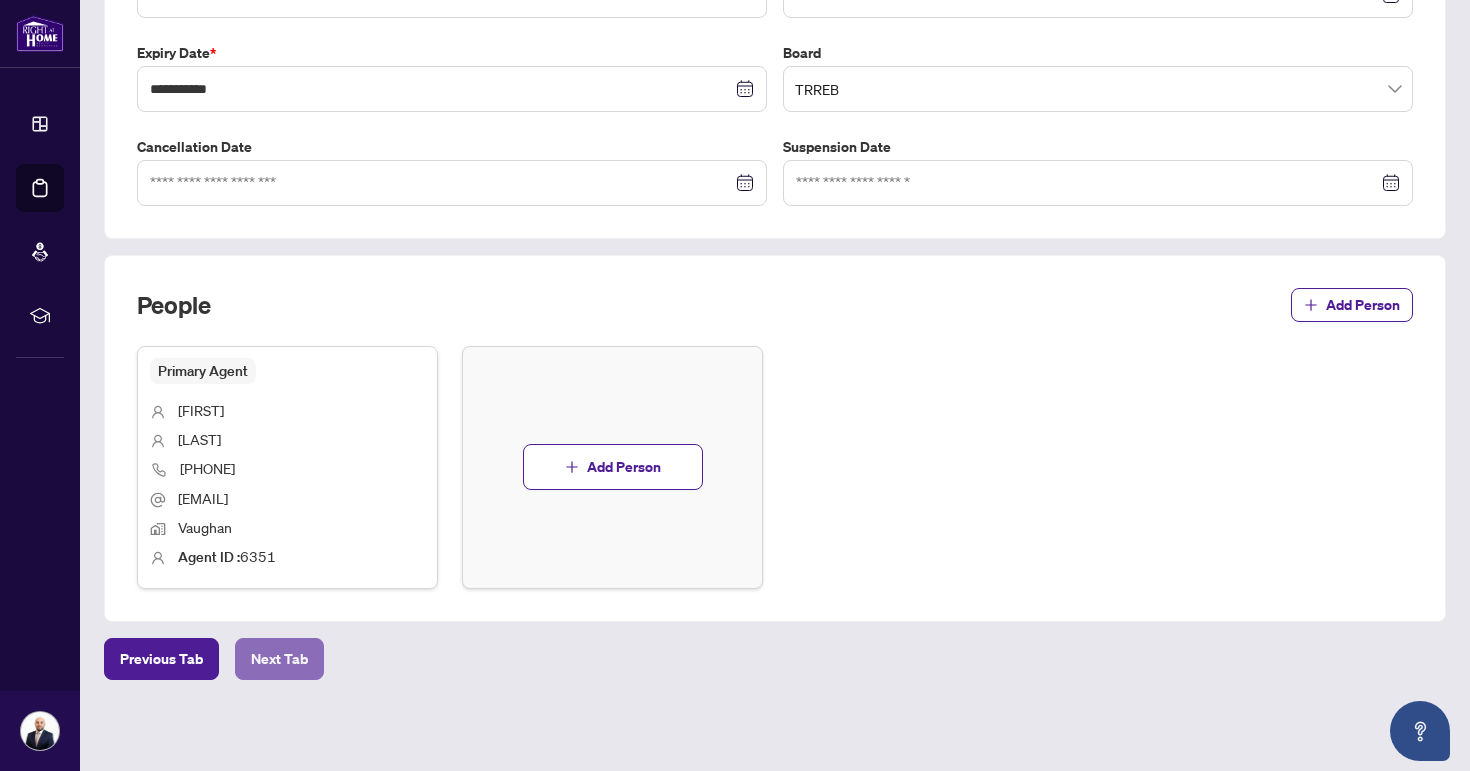 click on "Next Tab" at bounding box center (279, 659) 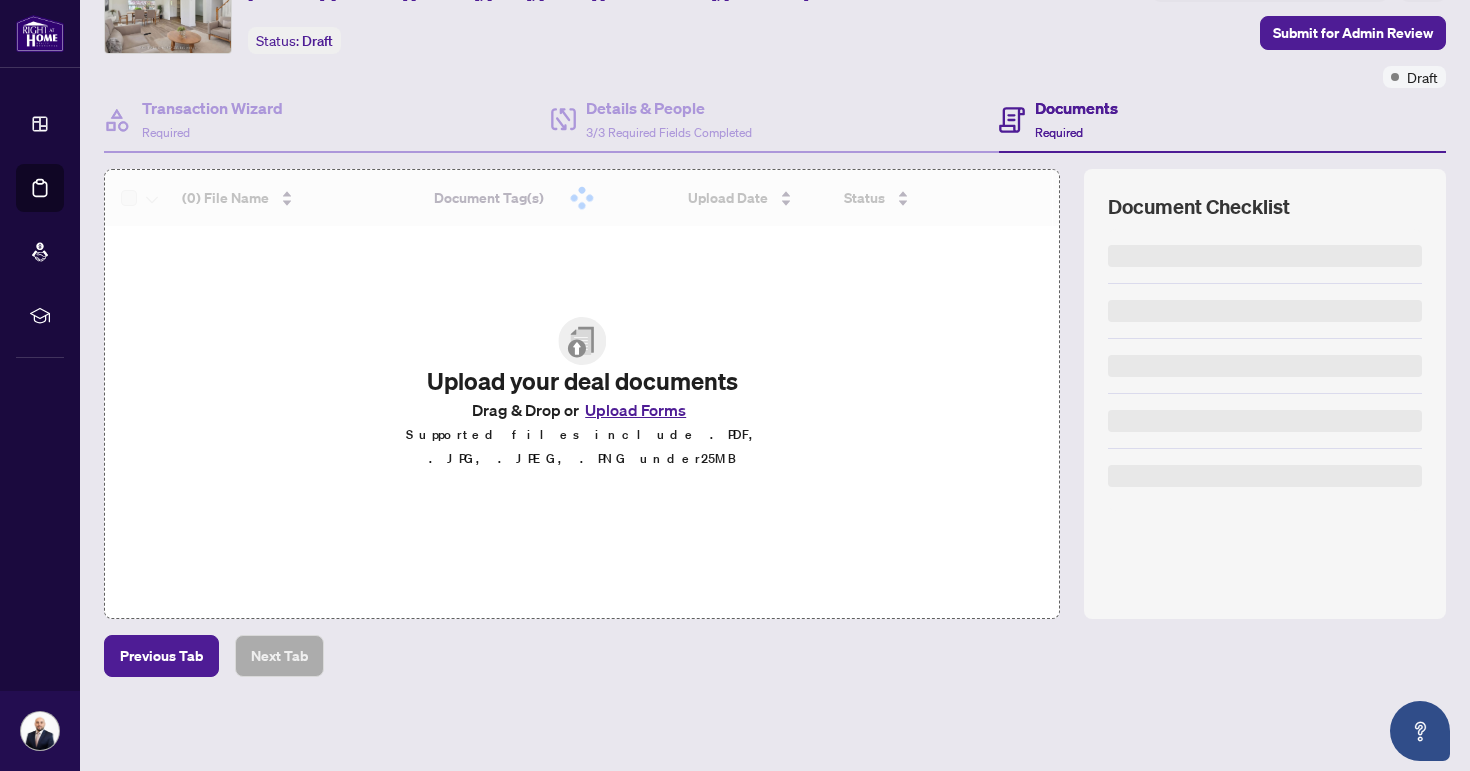 scroll, scrollTop: 103, scrollLeft: 0, axis: vertical 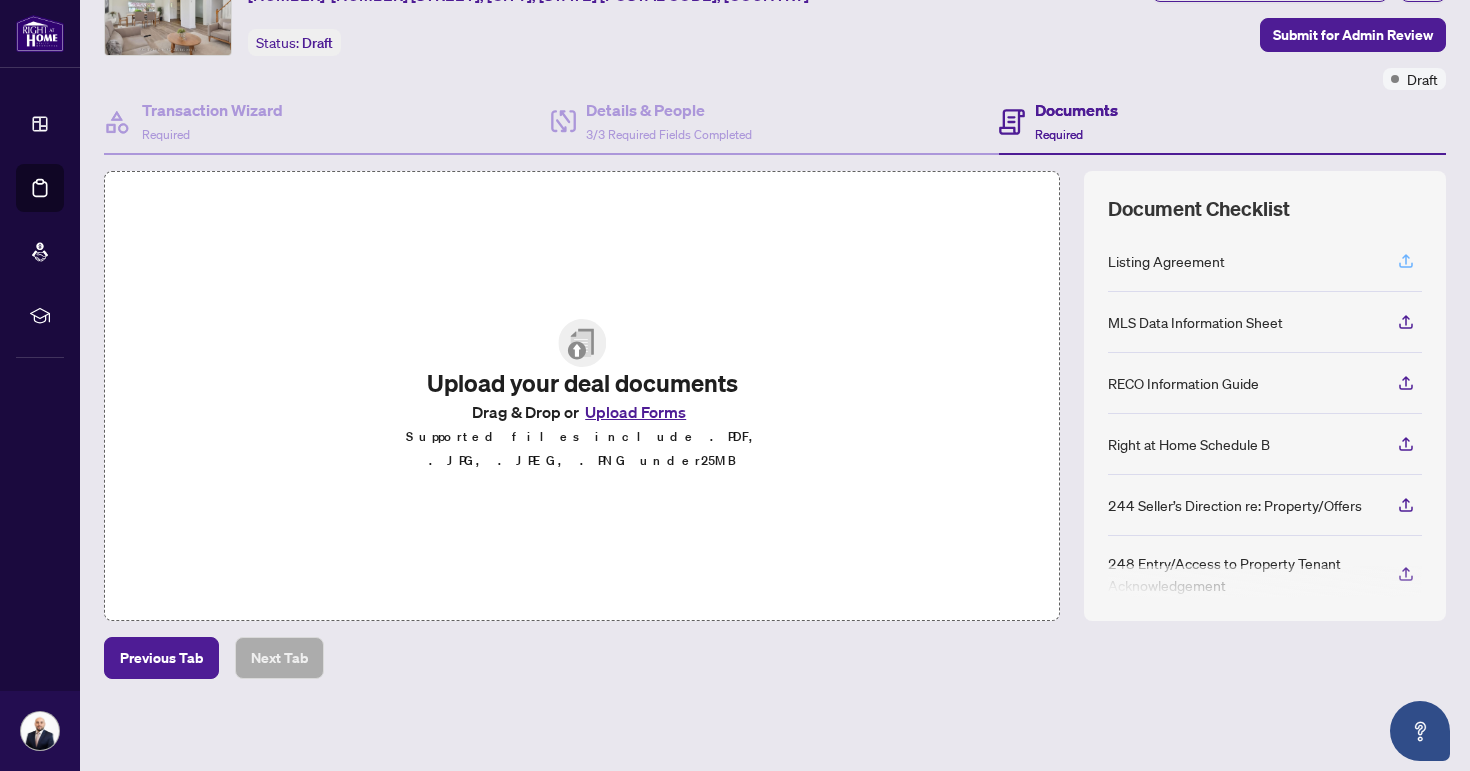 click 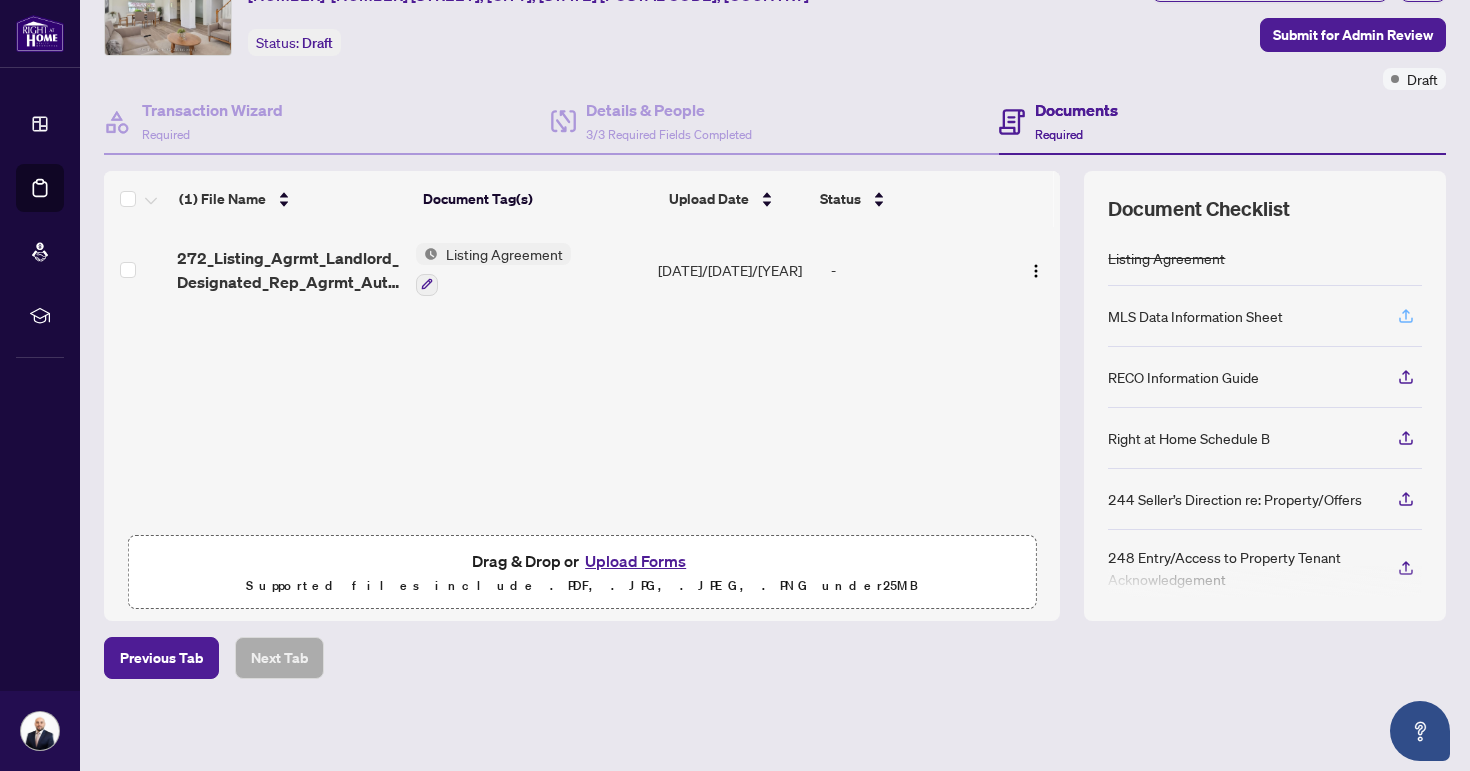 click 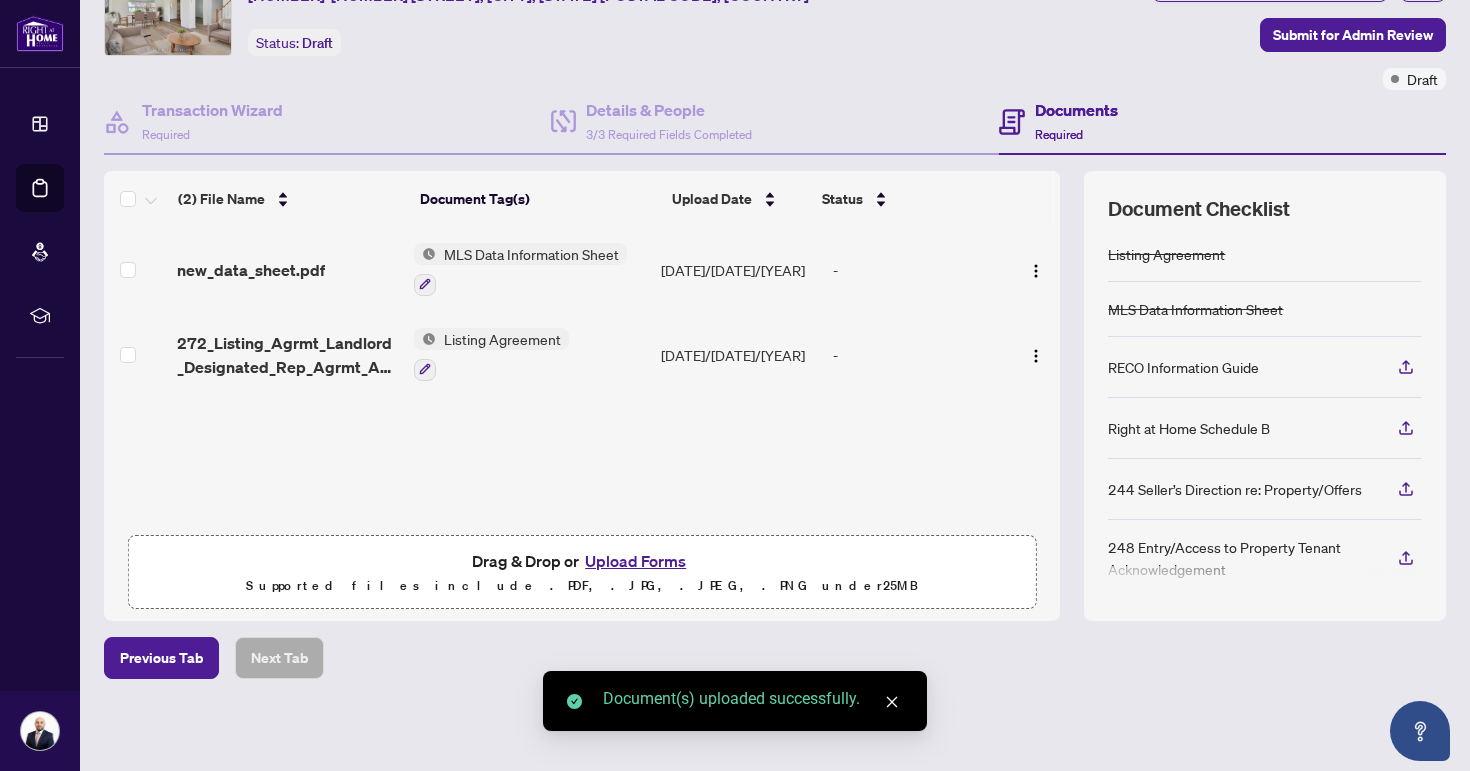 scroll, scrollTop: 11, scrollLeft: 0, axis: vertical 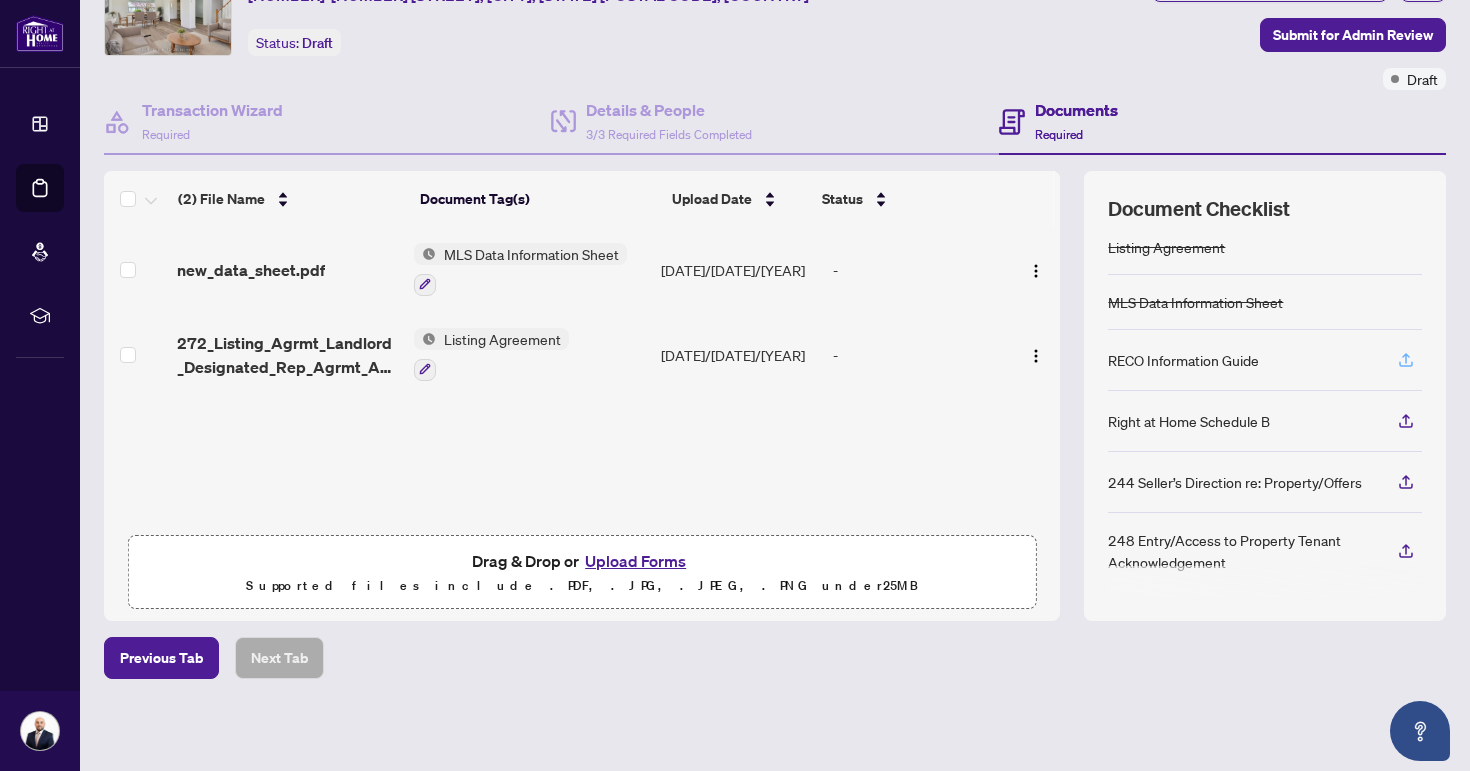 click 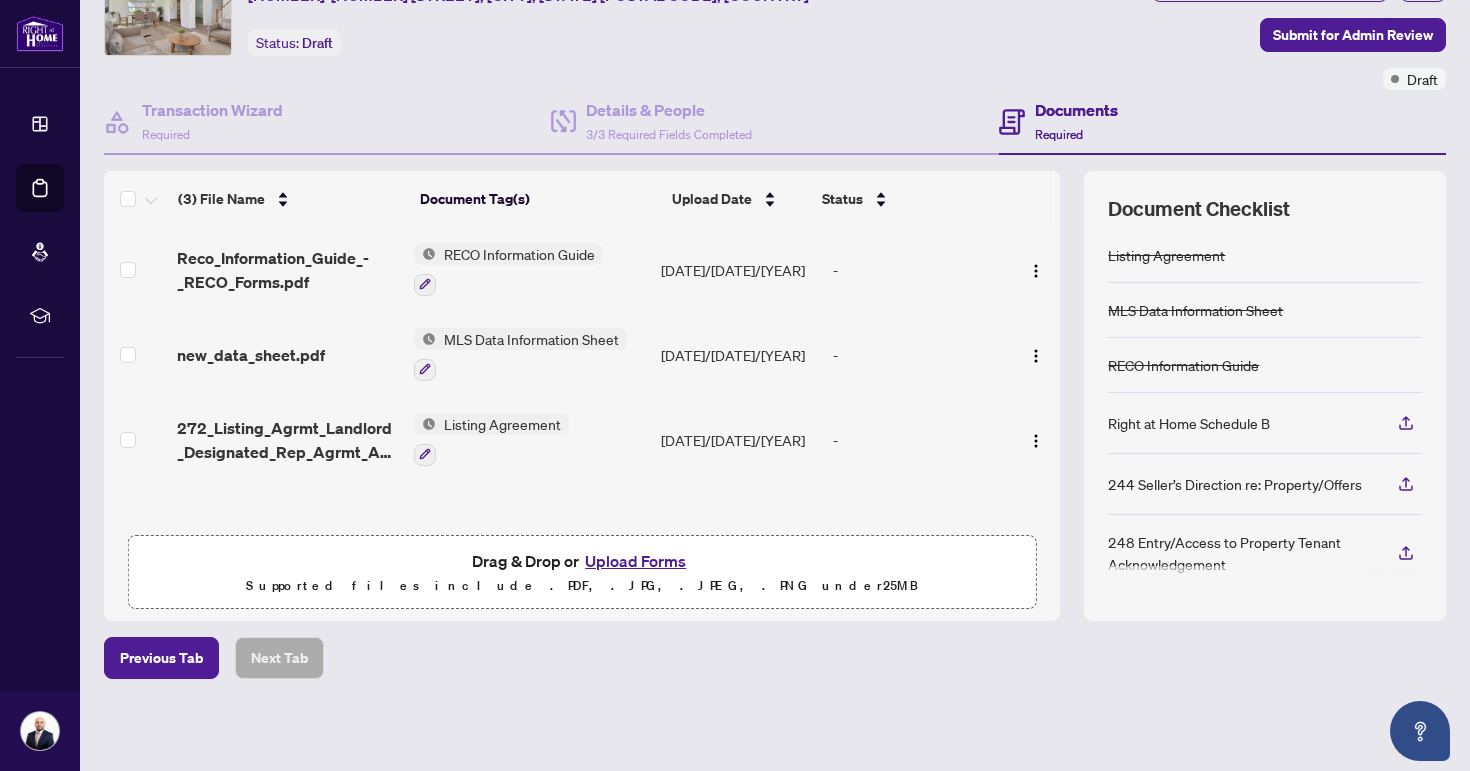 scroll, scrollTop: 5, scrollLeft: 0, axis: vertical 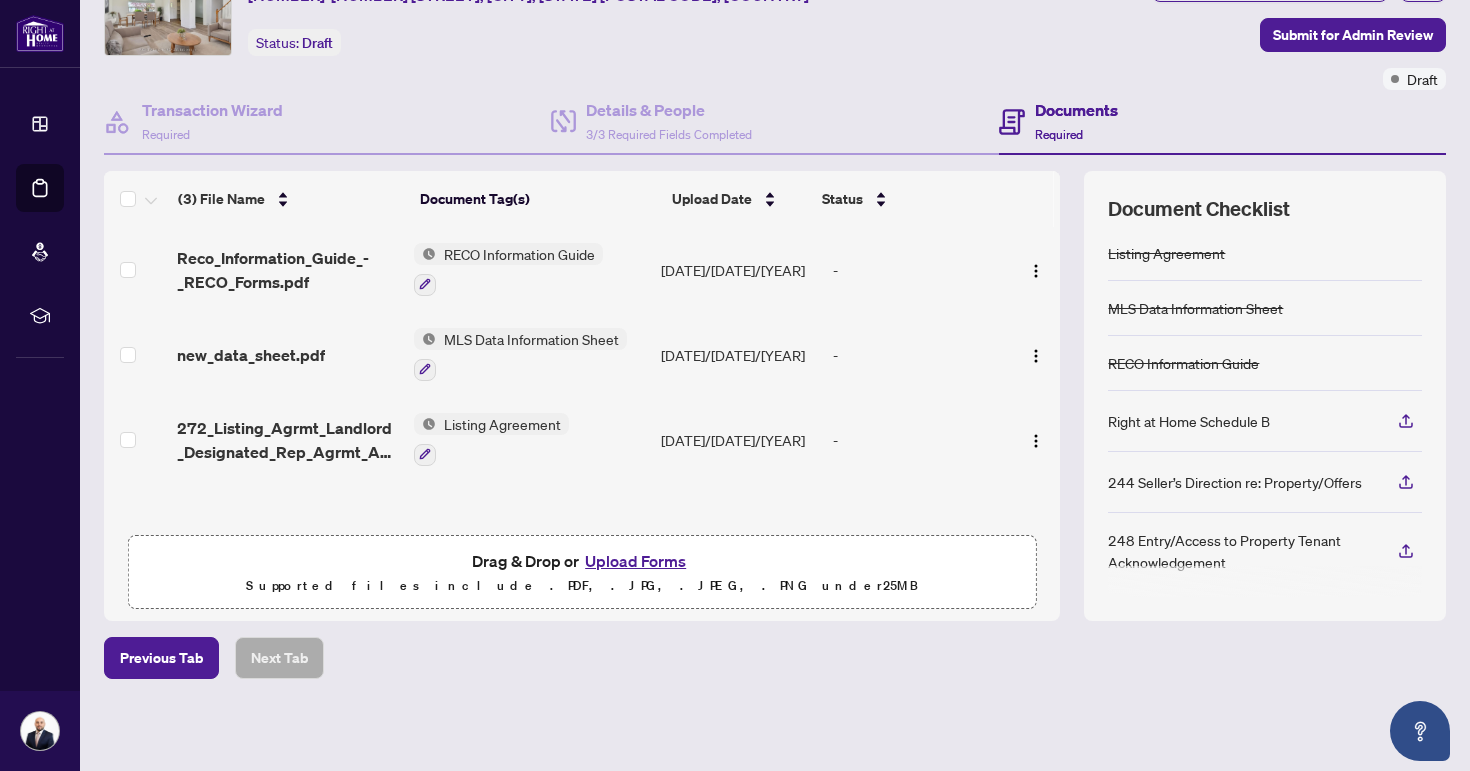 click on "Previous Tab Next Tab" at bounding box center [775, 658] 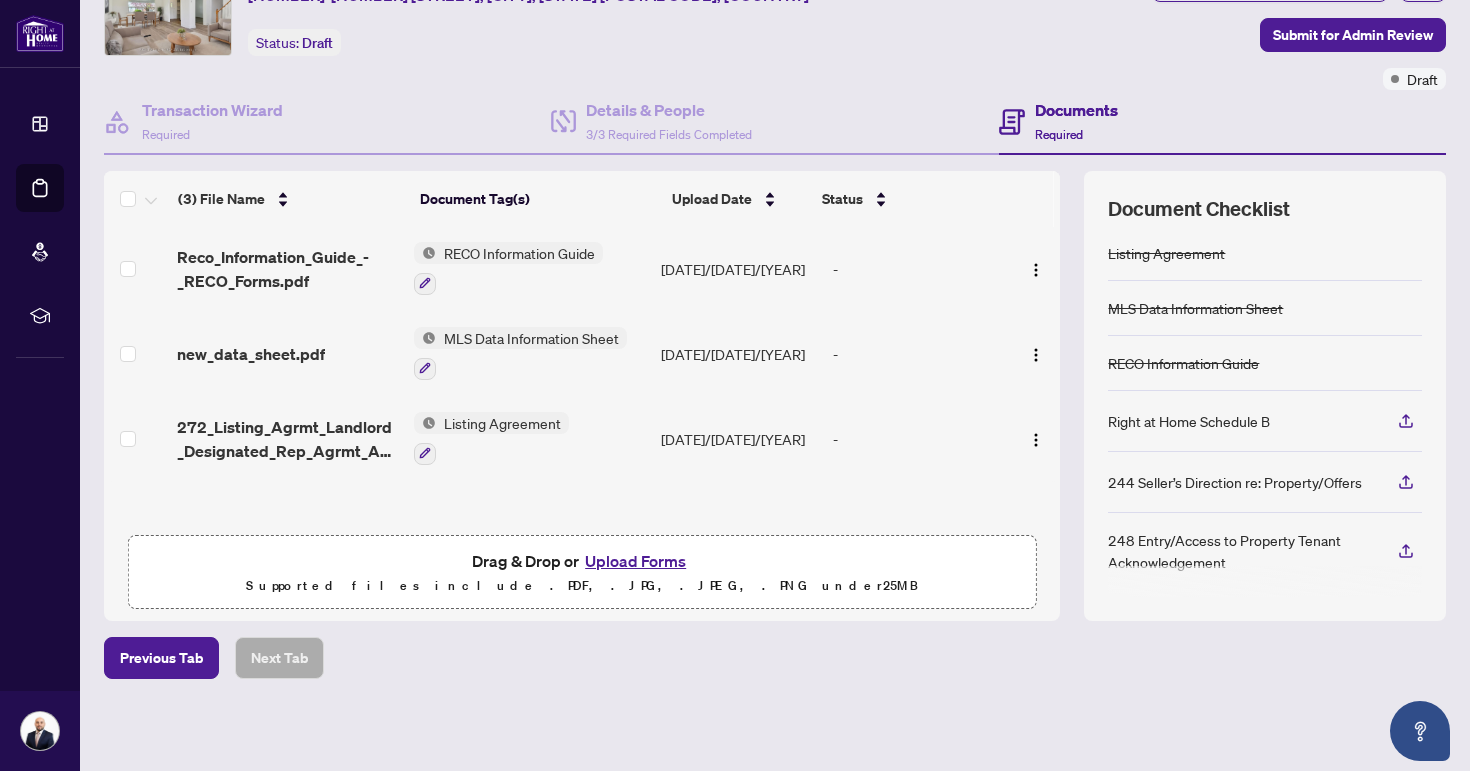 scroll, scrollTop: 0, scrollLeft: 0, axis: both 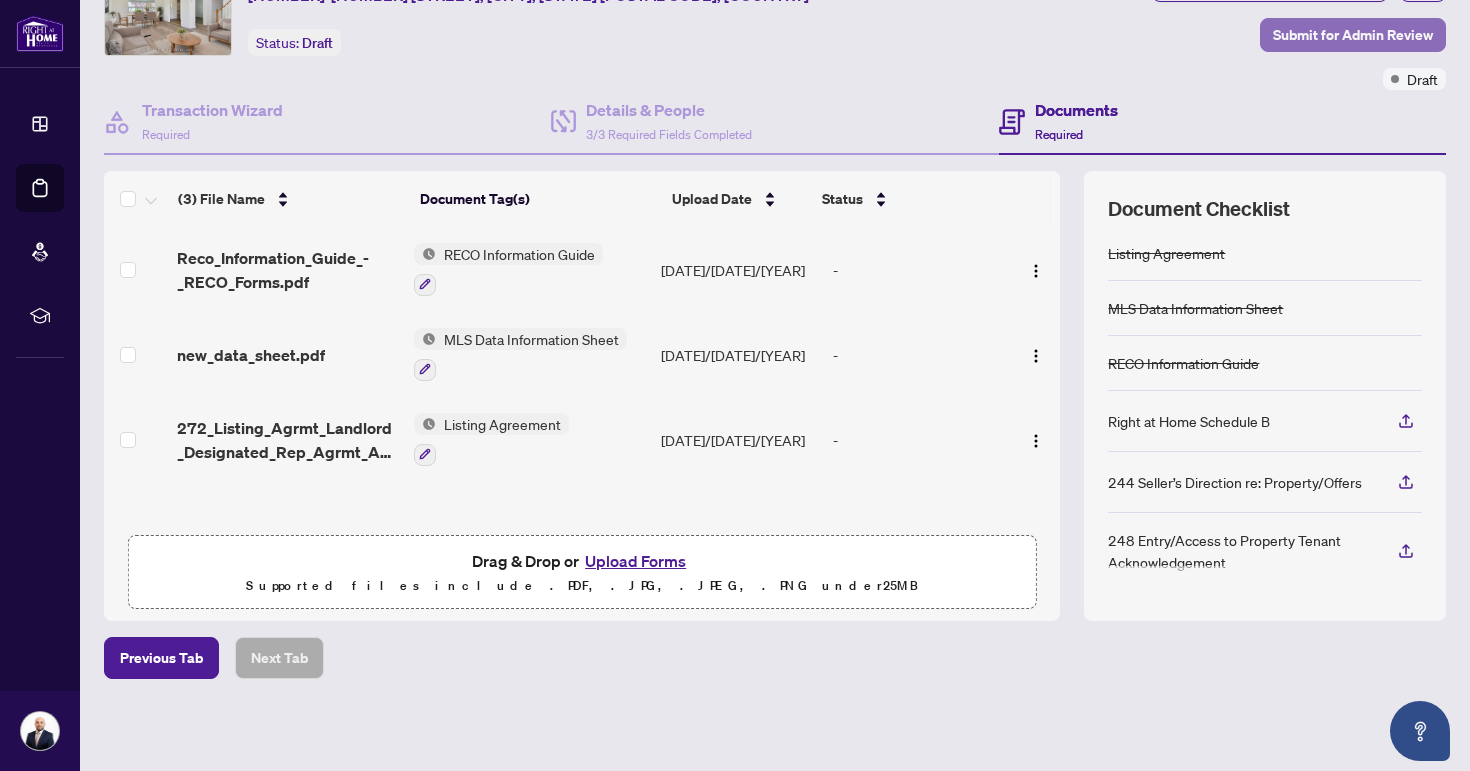 click on "Submit for Admin Review" at bounding box center [1353, 35] 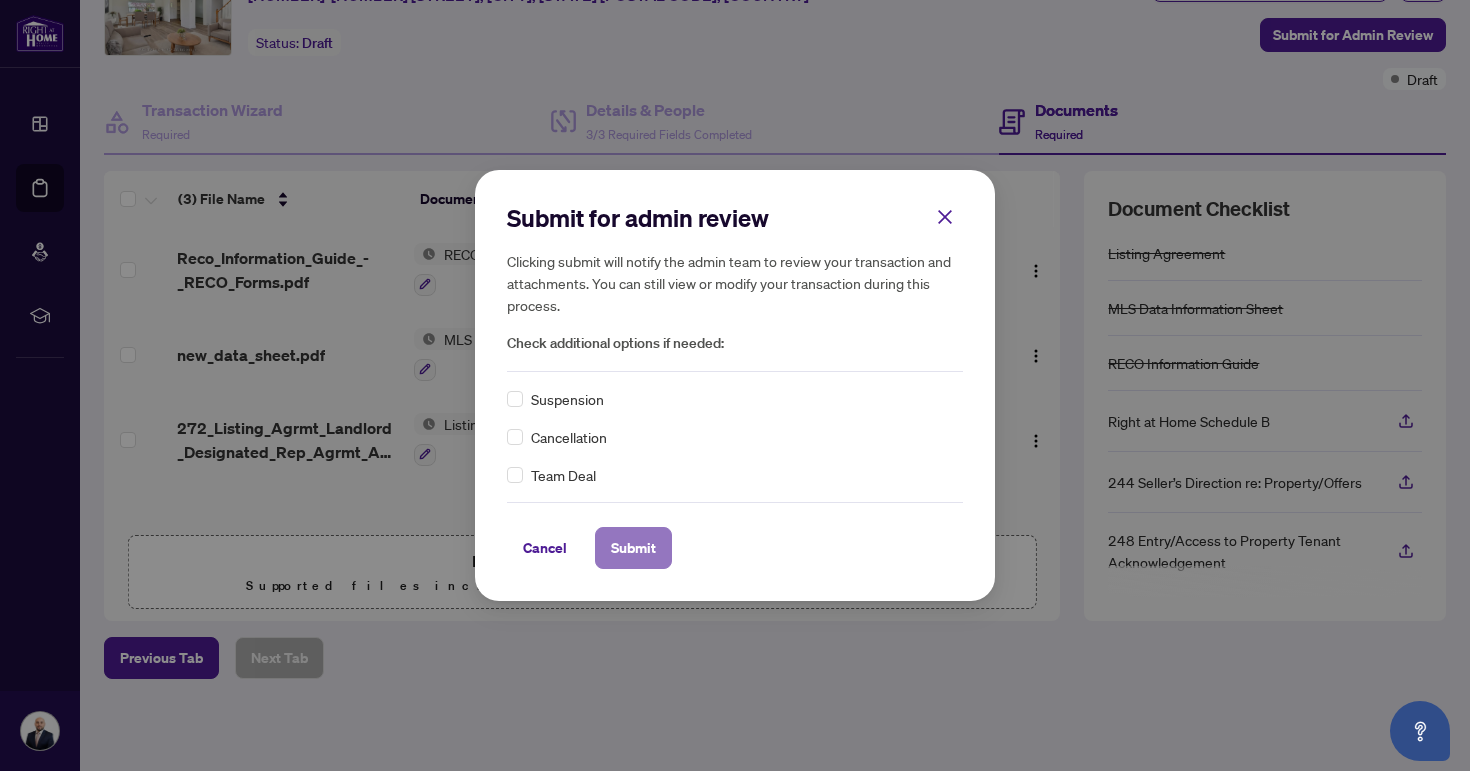 click on "Submit" at bounding box center [633, 548] 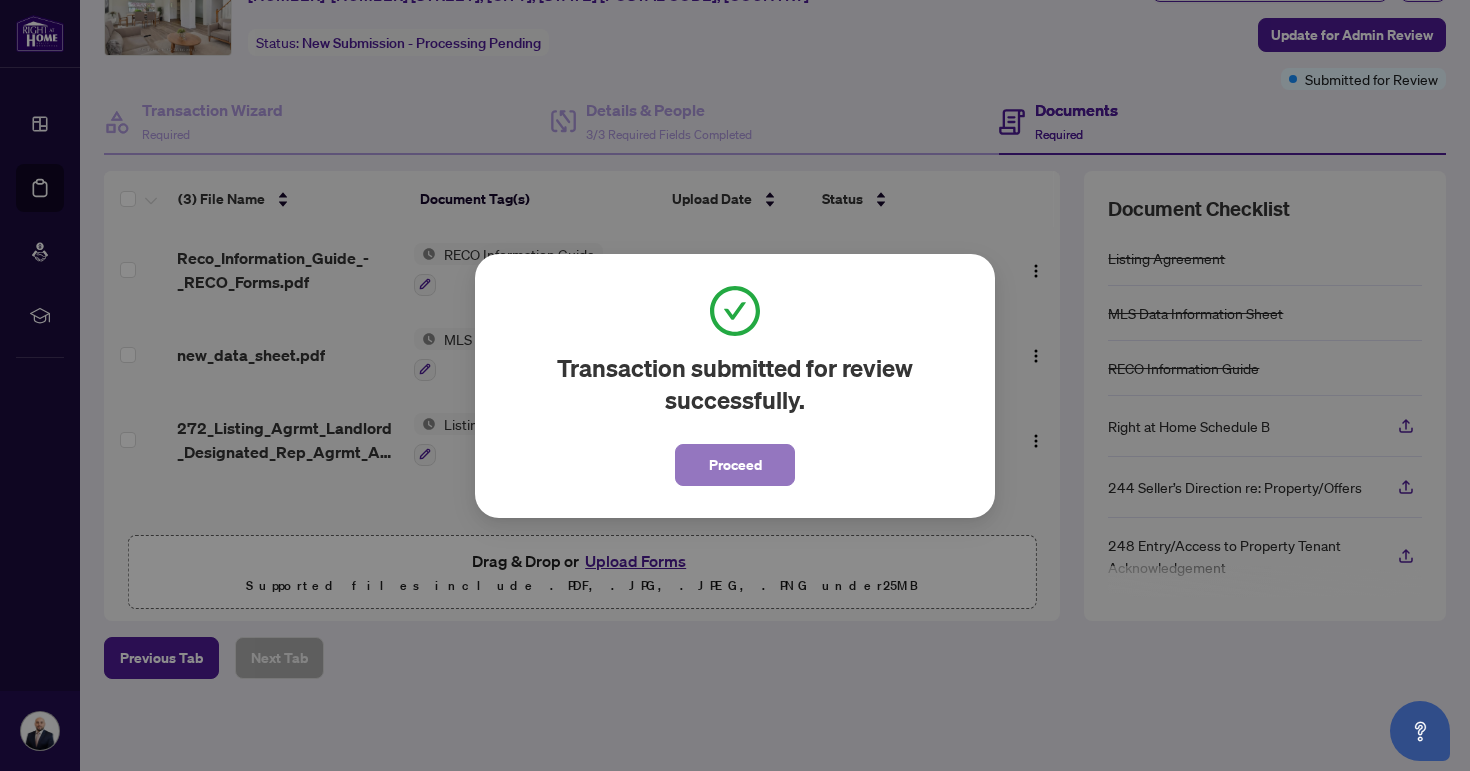 click on "Proceed" at bounding box center [735, 465] 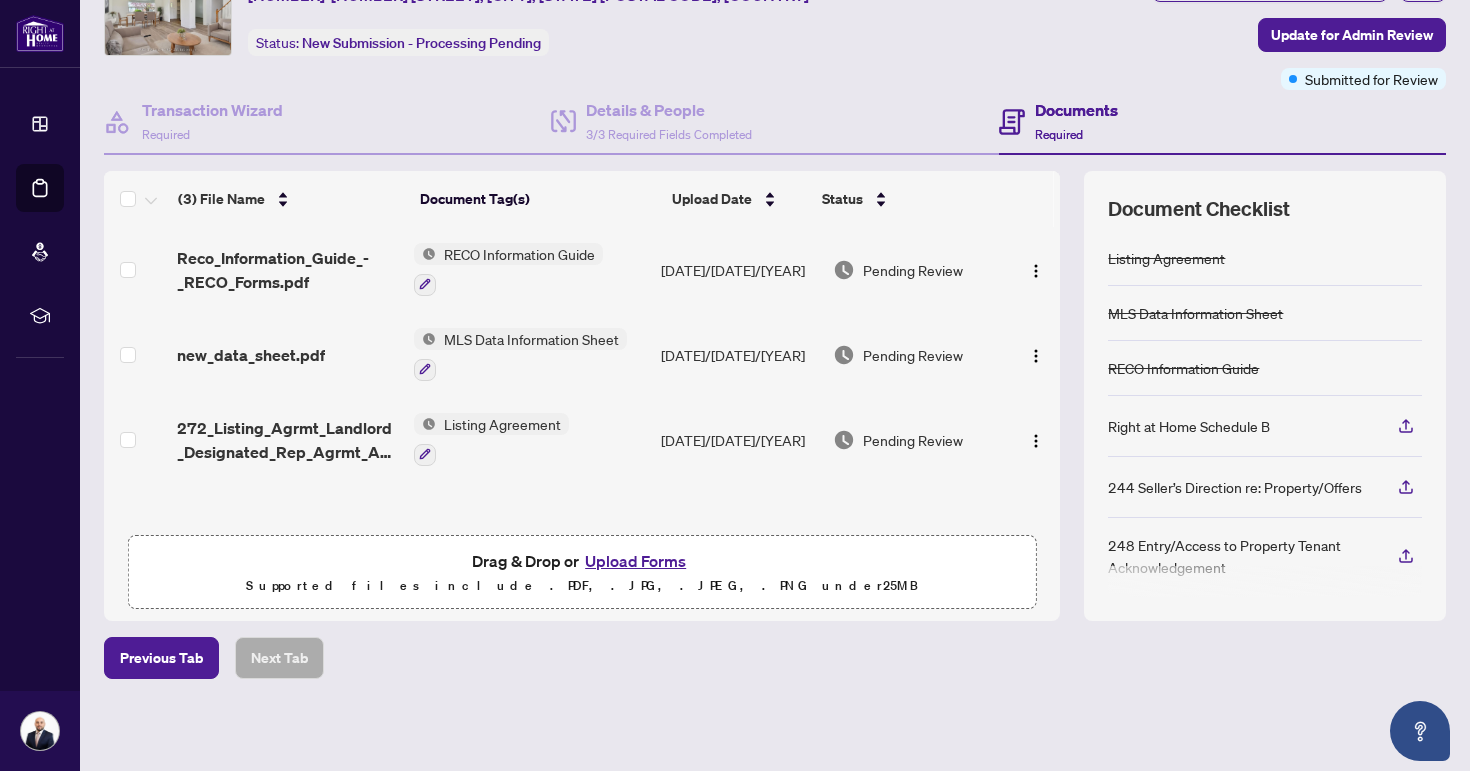 scroll, scrollTop: 0, scrollLeft: 0, axis: both 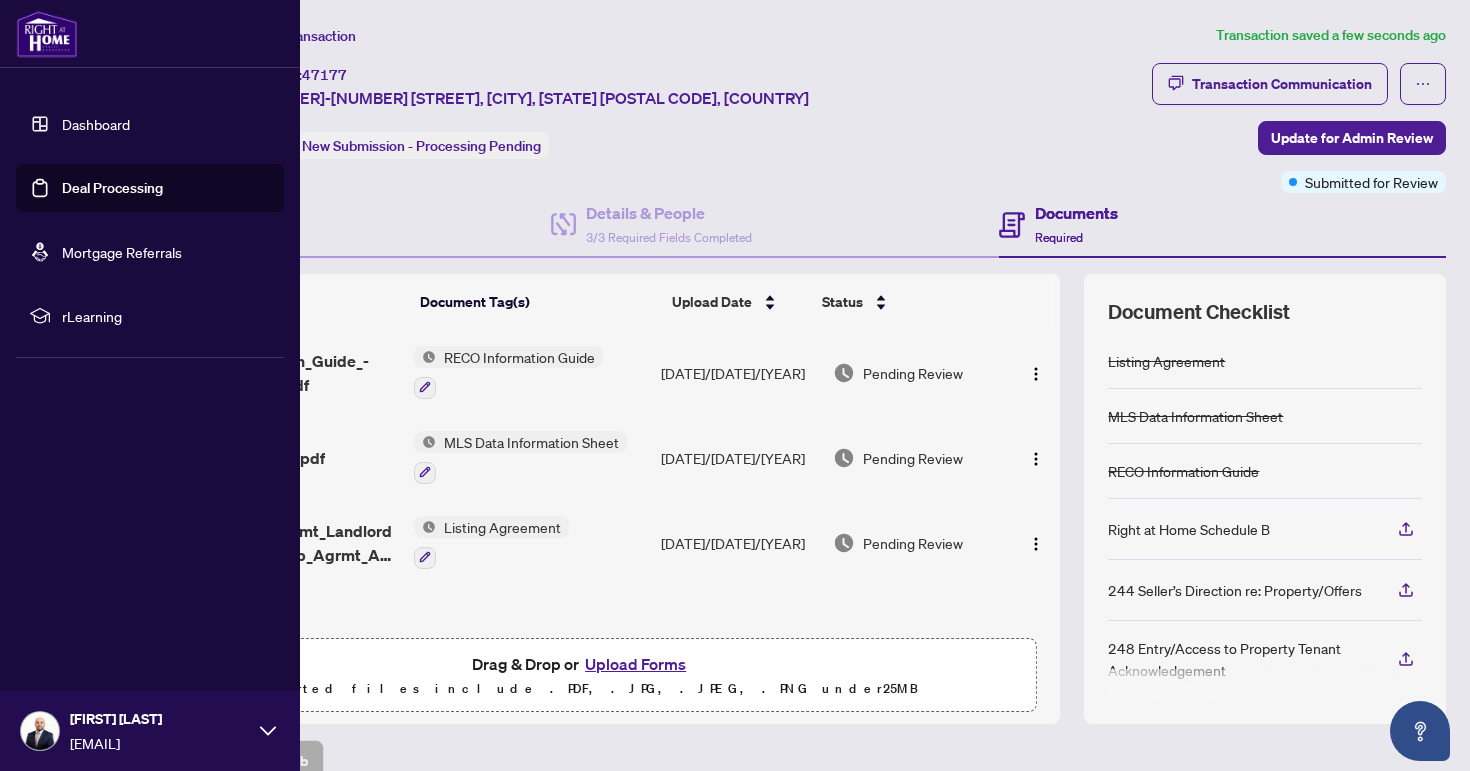 click on "Deal Processing" at bounding box center (112, 188) 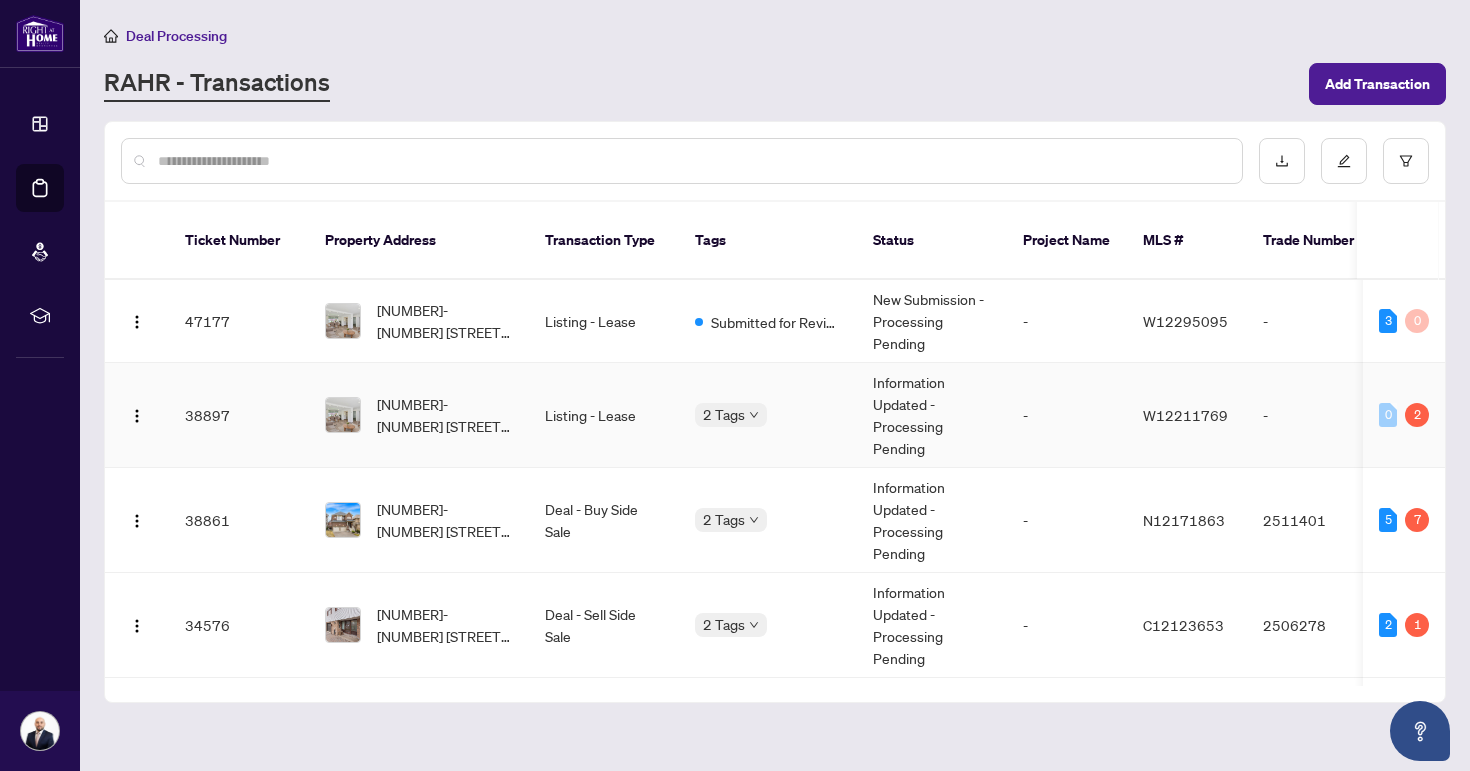 click on "2 Tags" at bounding box center (768, 414) 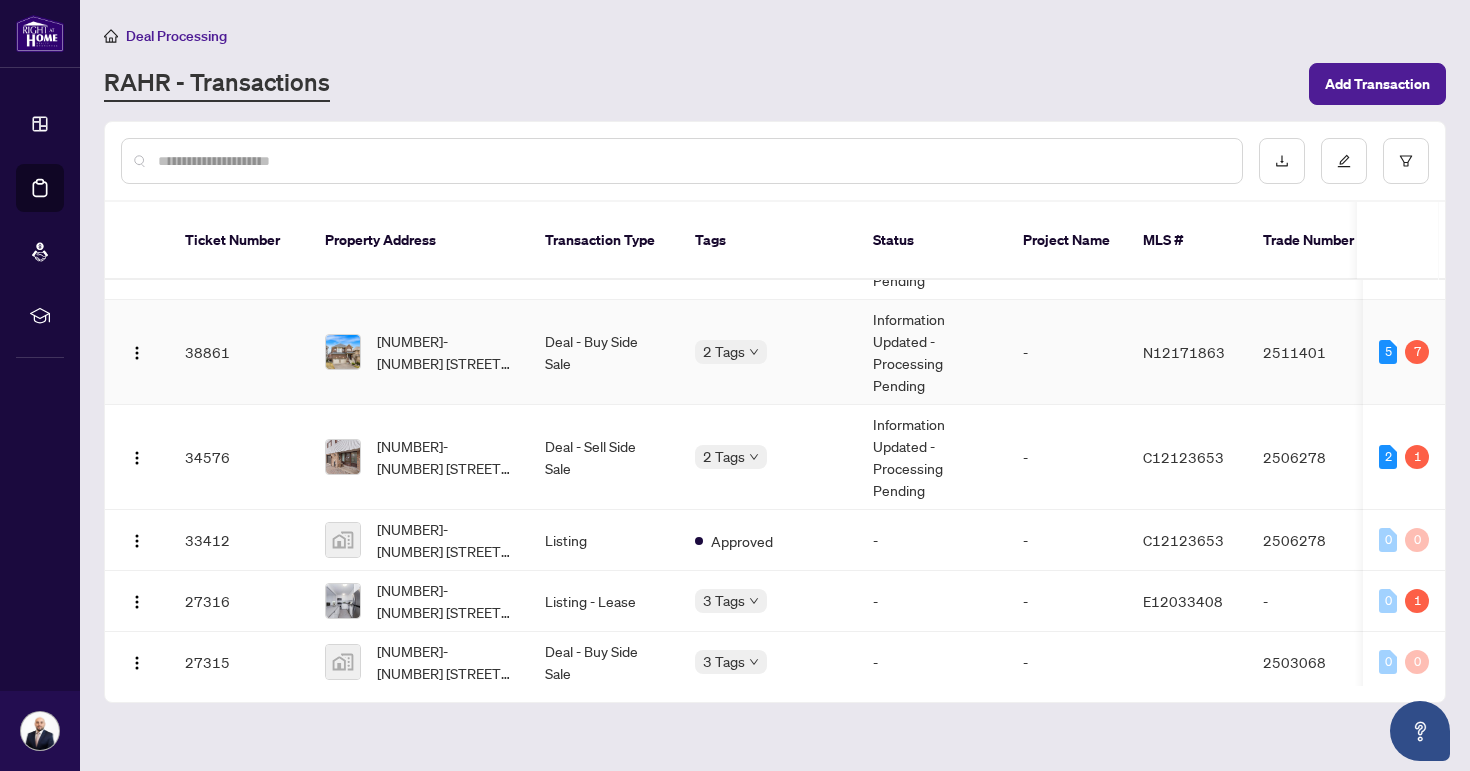 scroll, scrollTop: 152, scrollLeft: 0, axis: vertical 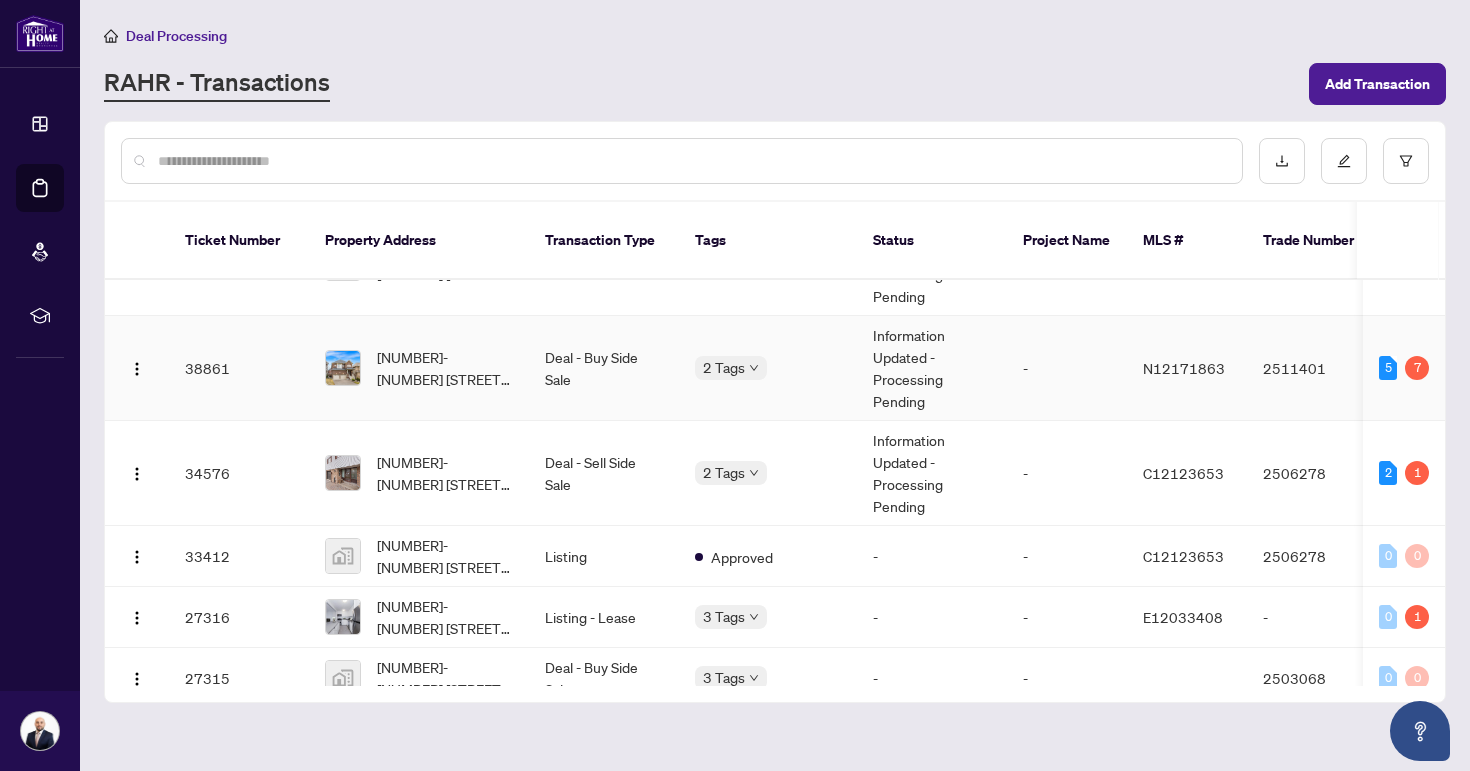click on "2 Tags" at bounding box center [731, 367] 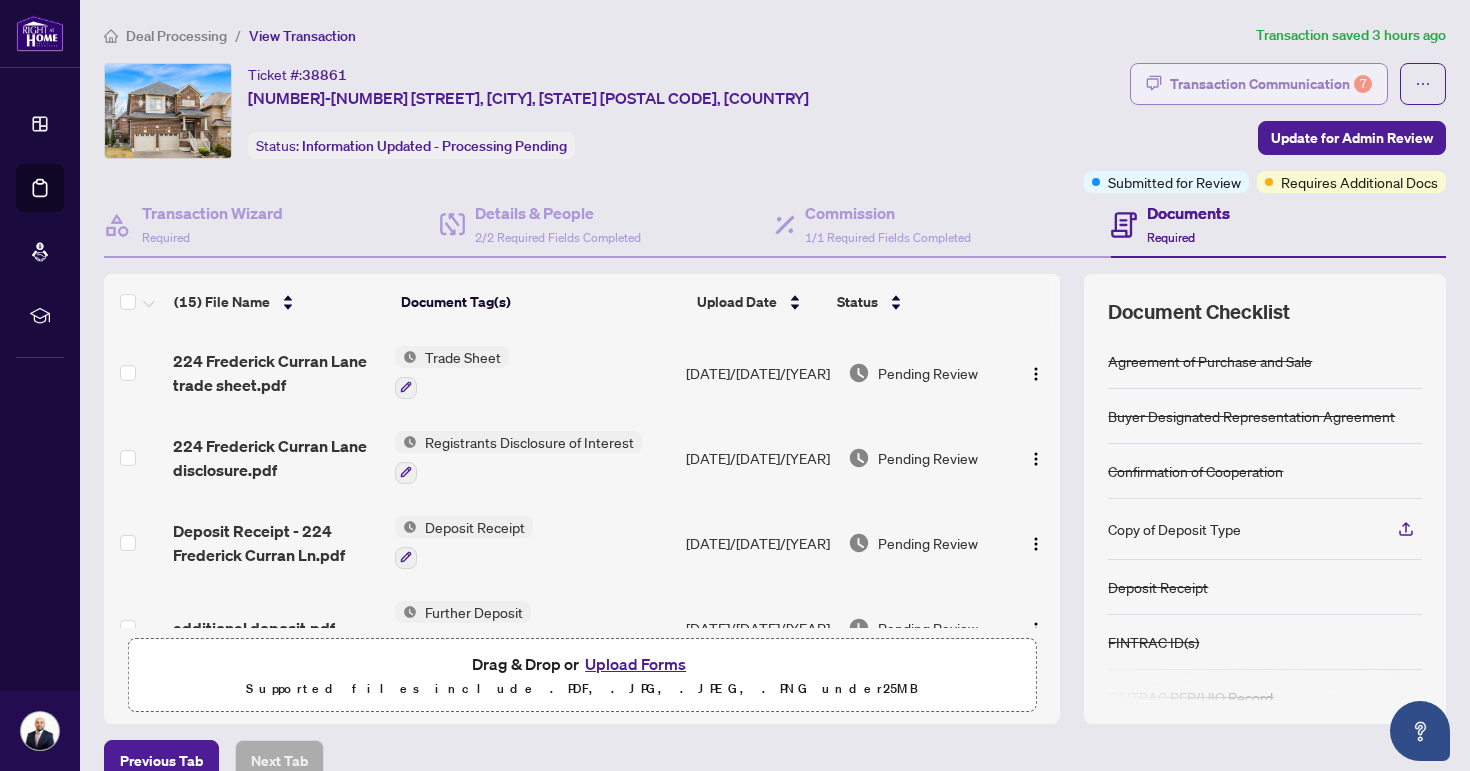 click on "Transaction Communication 7" at bounding box center (1271, 84) 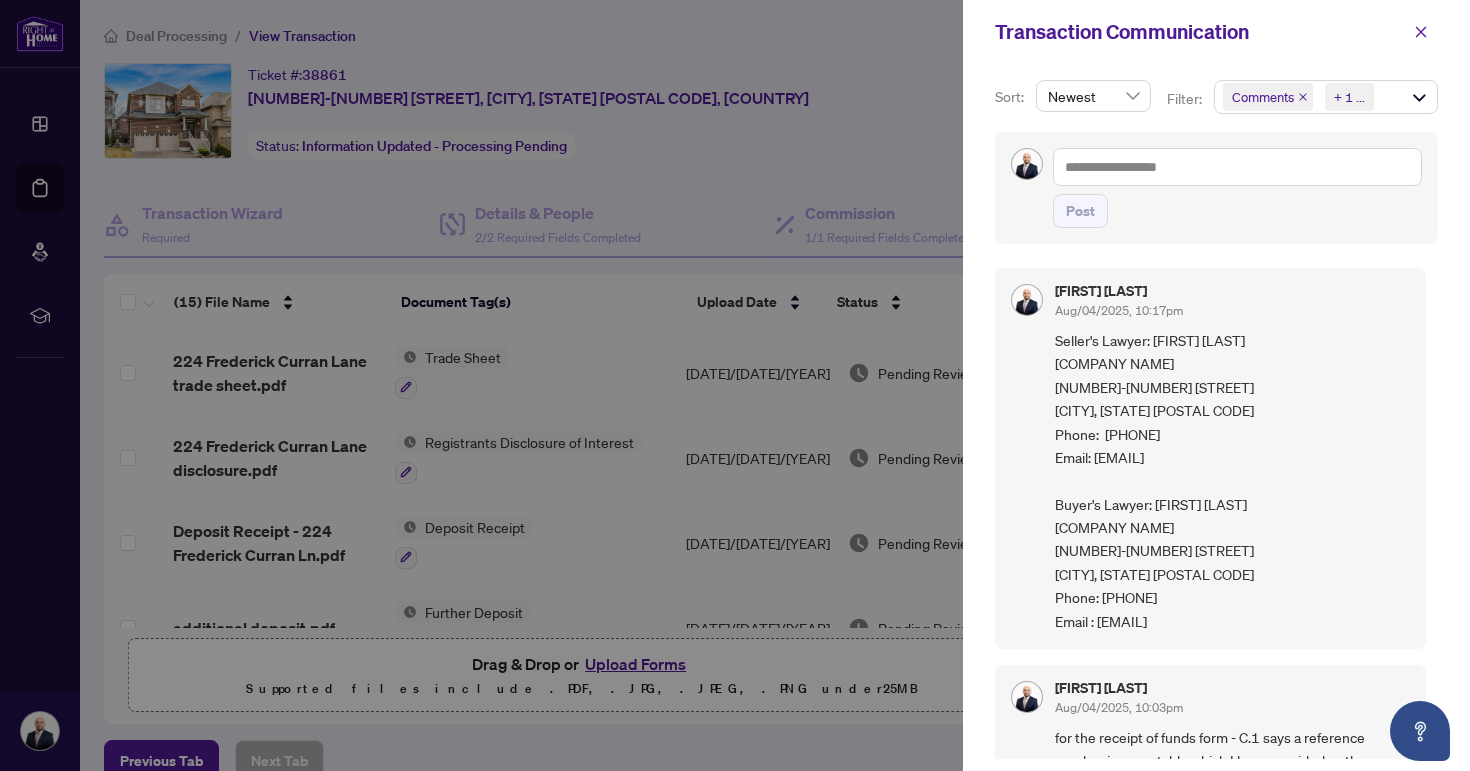 click at bounding box center [735, 385] 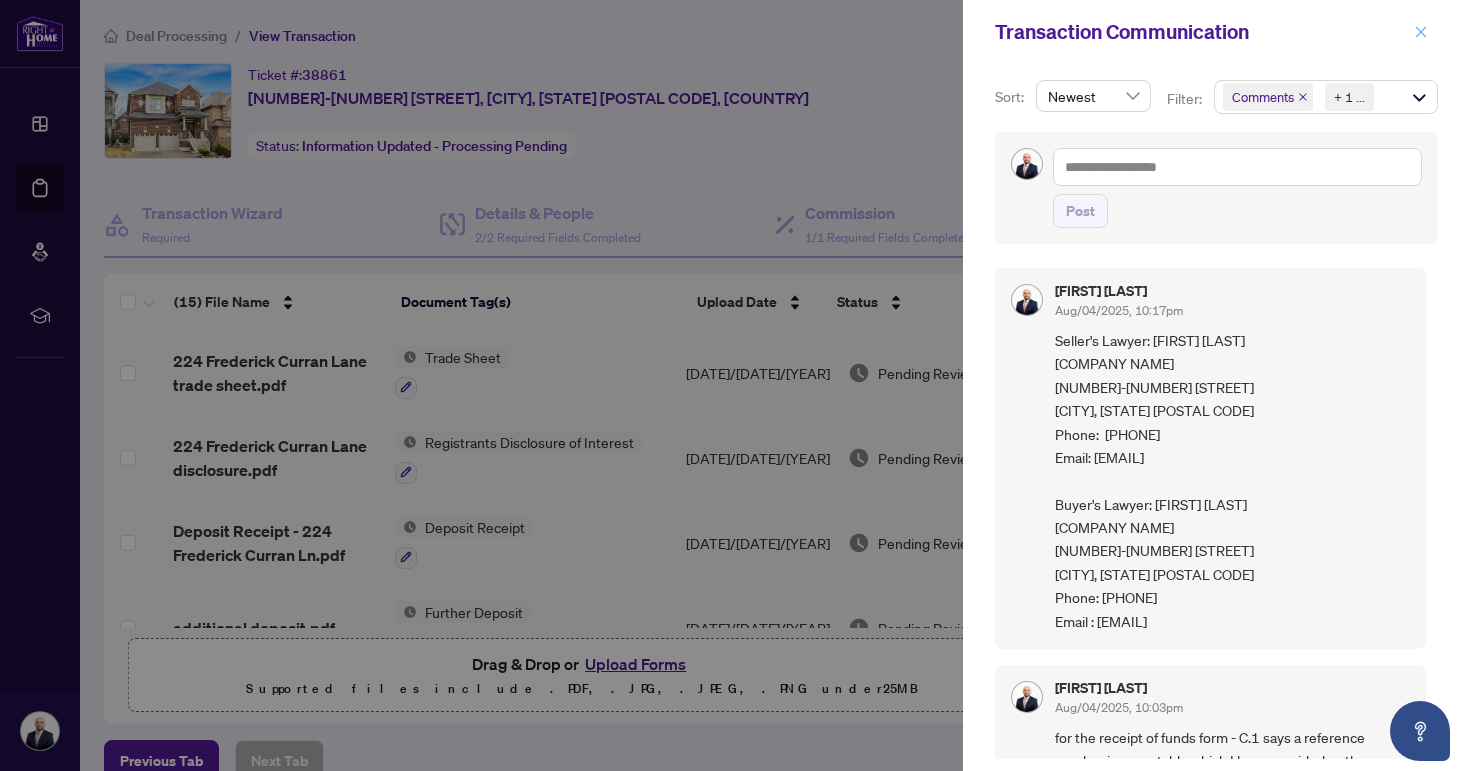 click 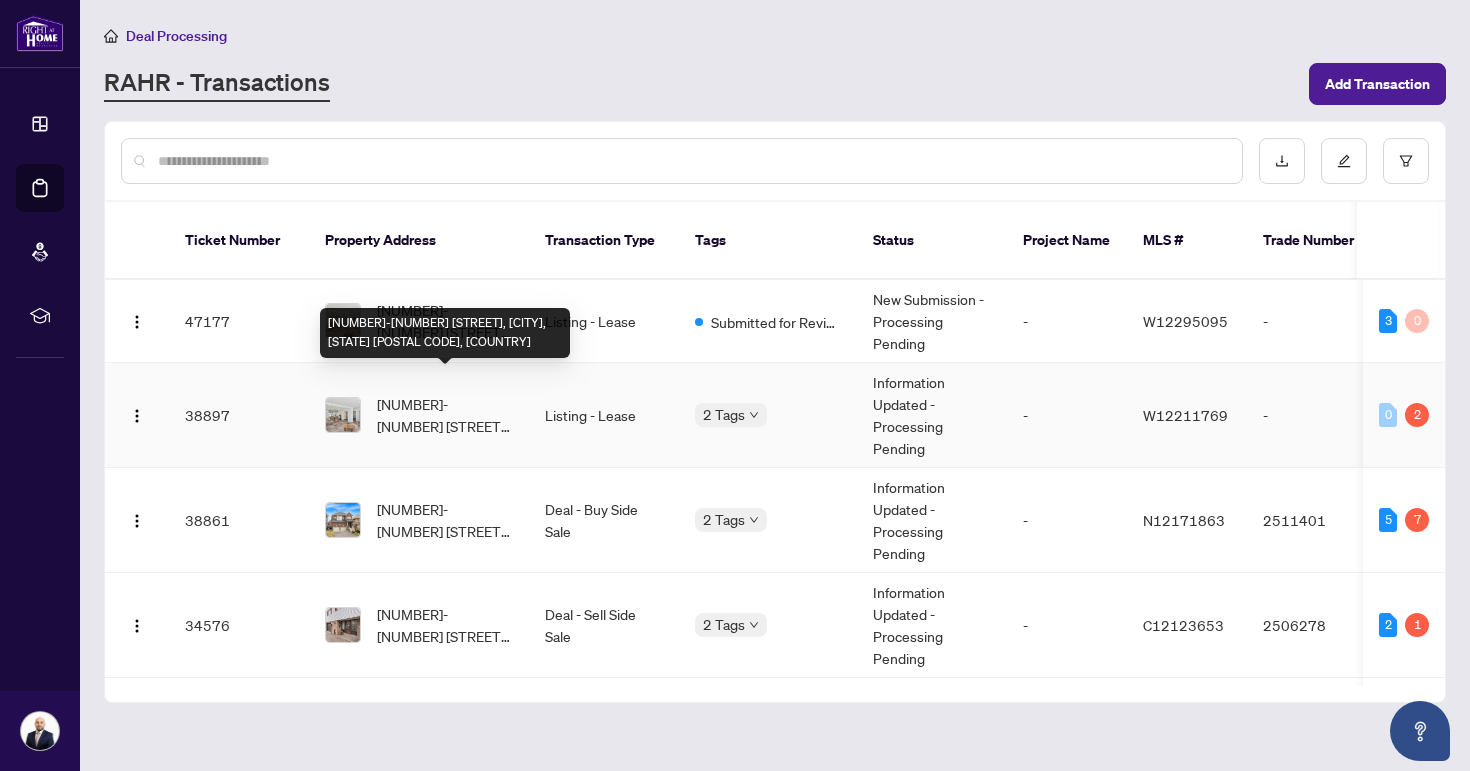 click on "[NUMBER]-[NUMBER] [STREET], [CITY], [STATE] [POSTAL CODE], [COUNTRY]" at bounding box center (445, 415) 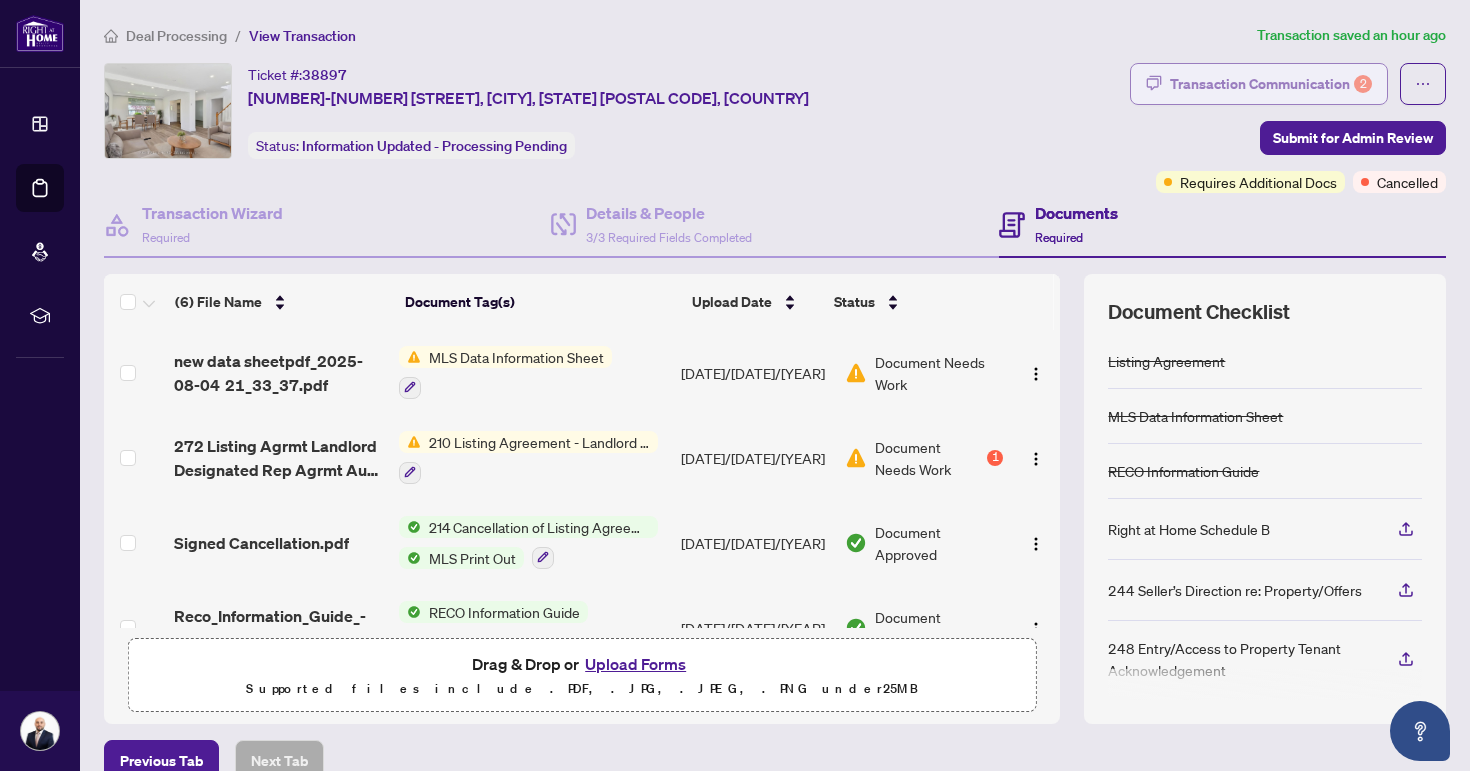 click on "Transaction Communication 2" at bounding box center [1271, 84] 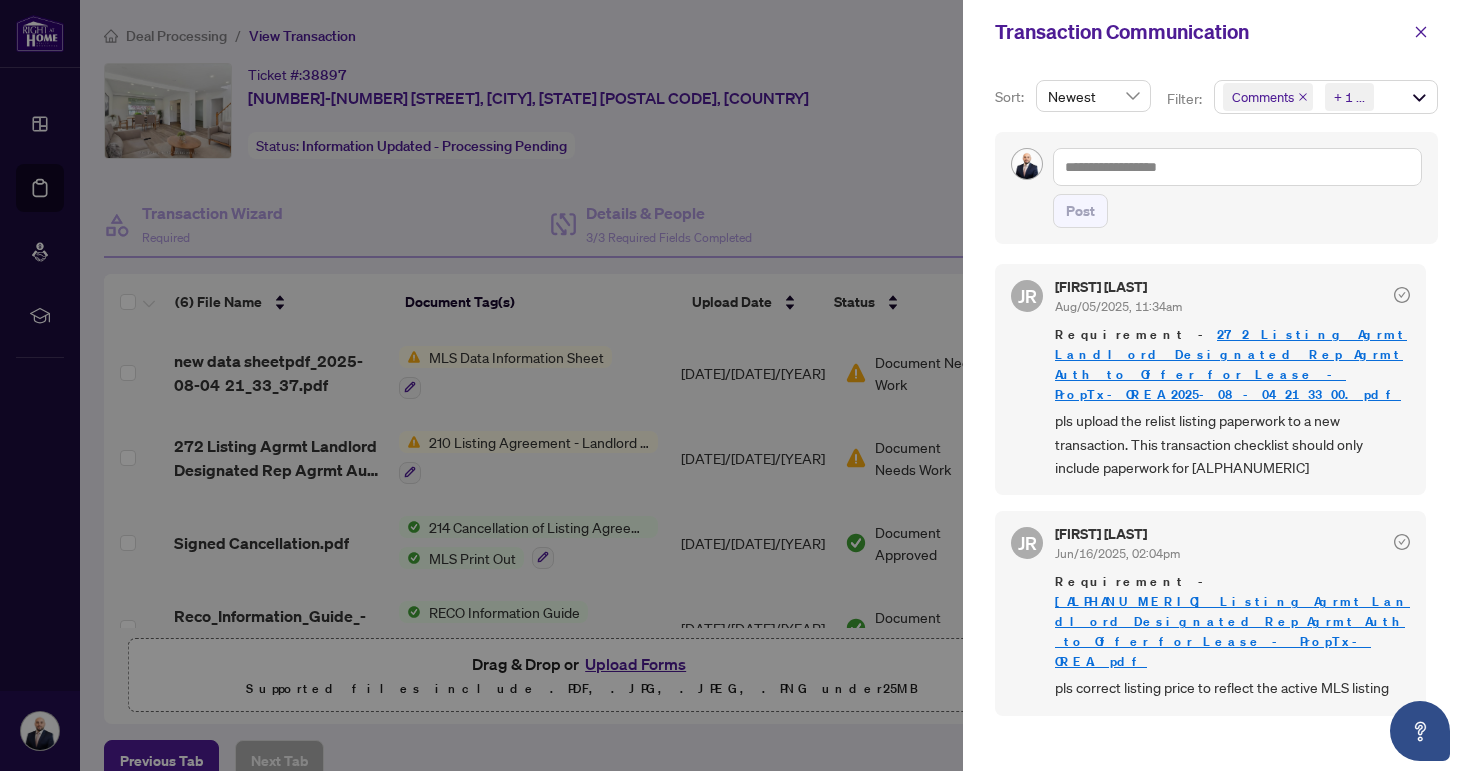 scroll, scrollTop: 0, scrollLeft: 0, axis: both 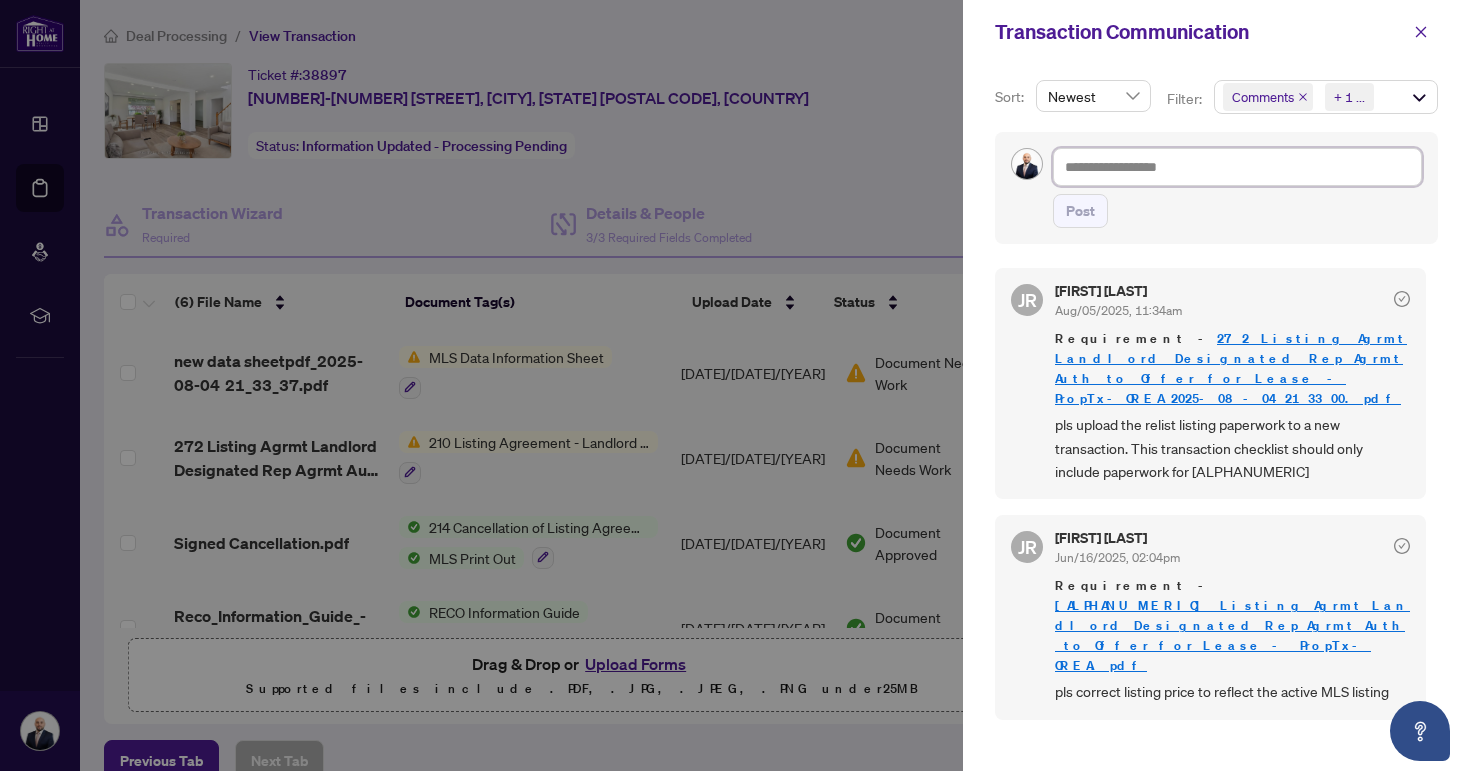 click at bounding box center (1237, 167) 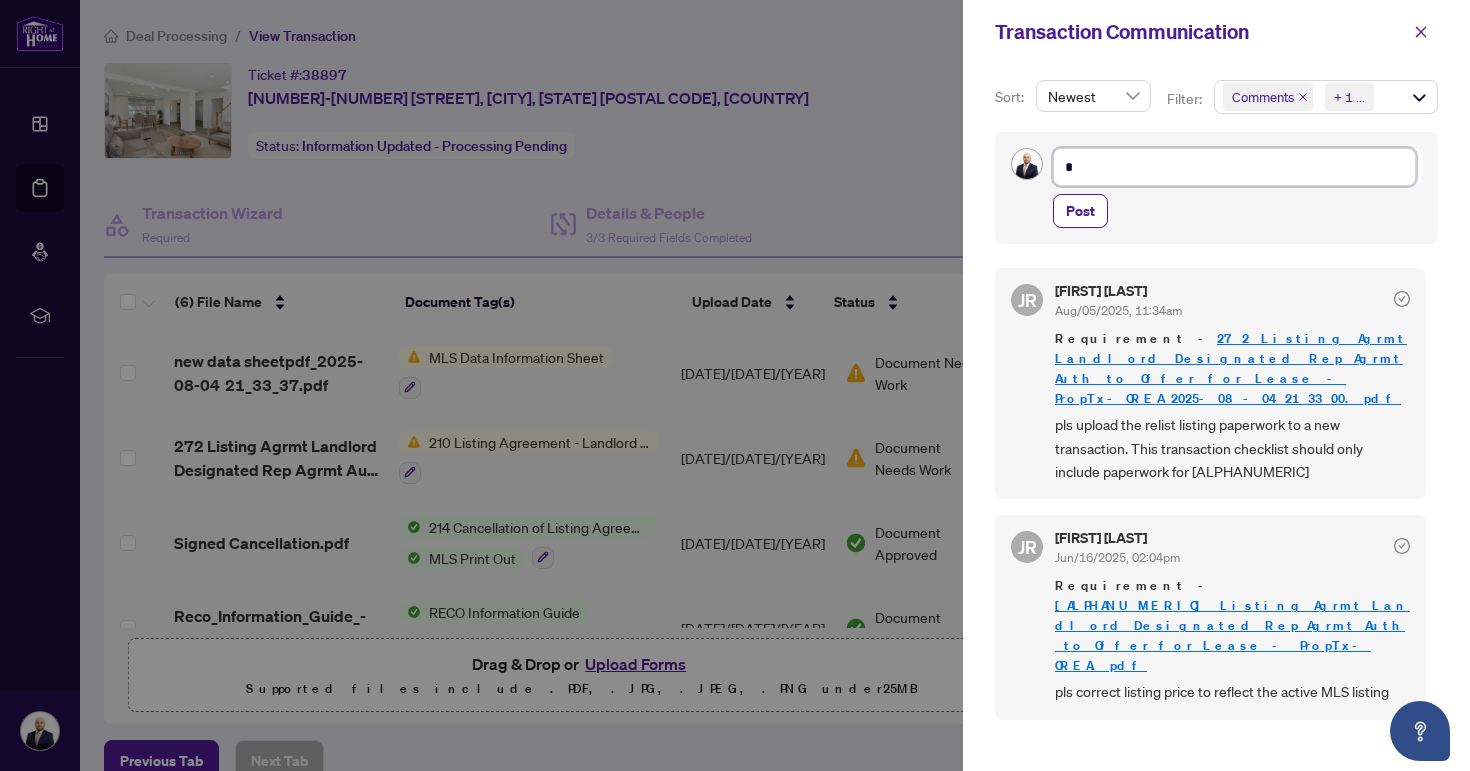 type on "**" 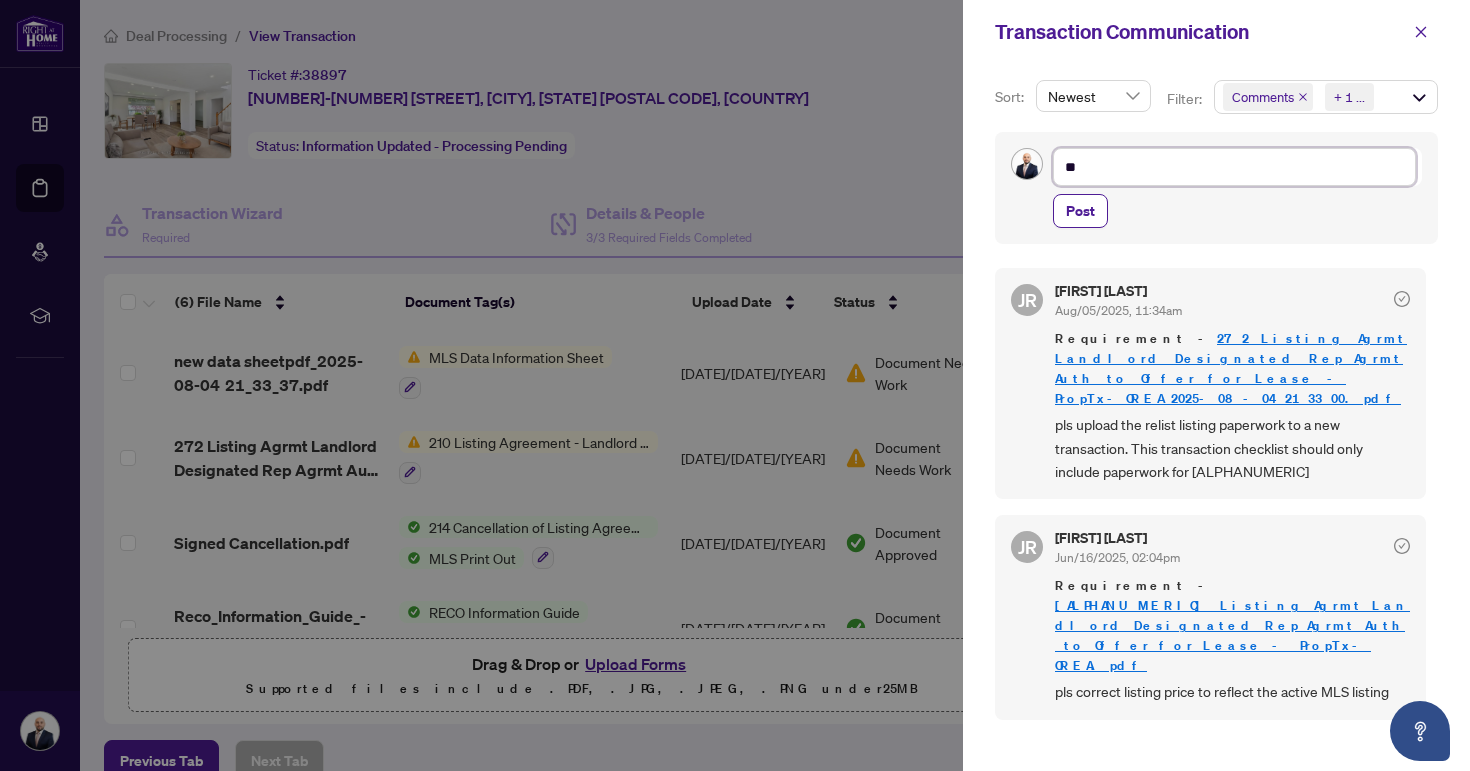 type on "***" 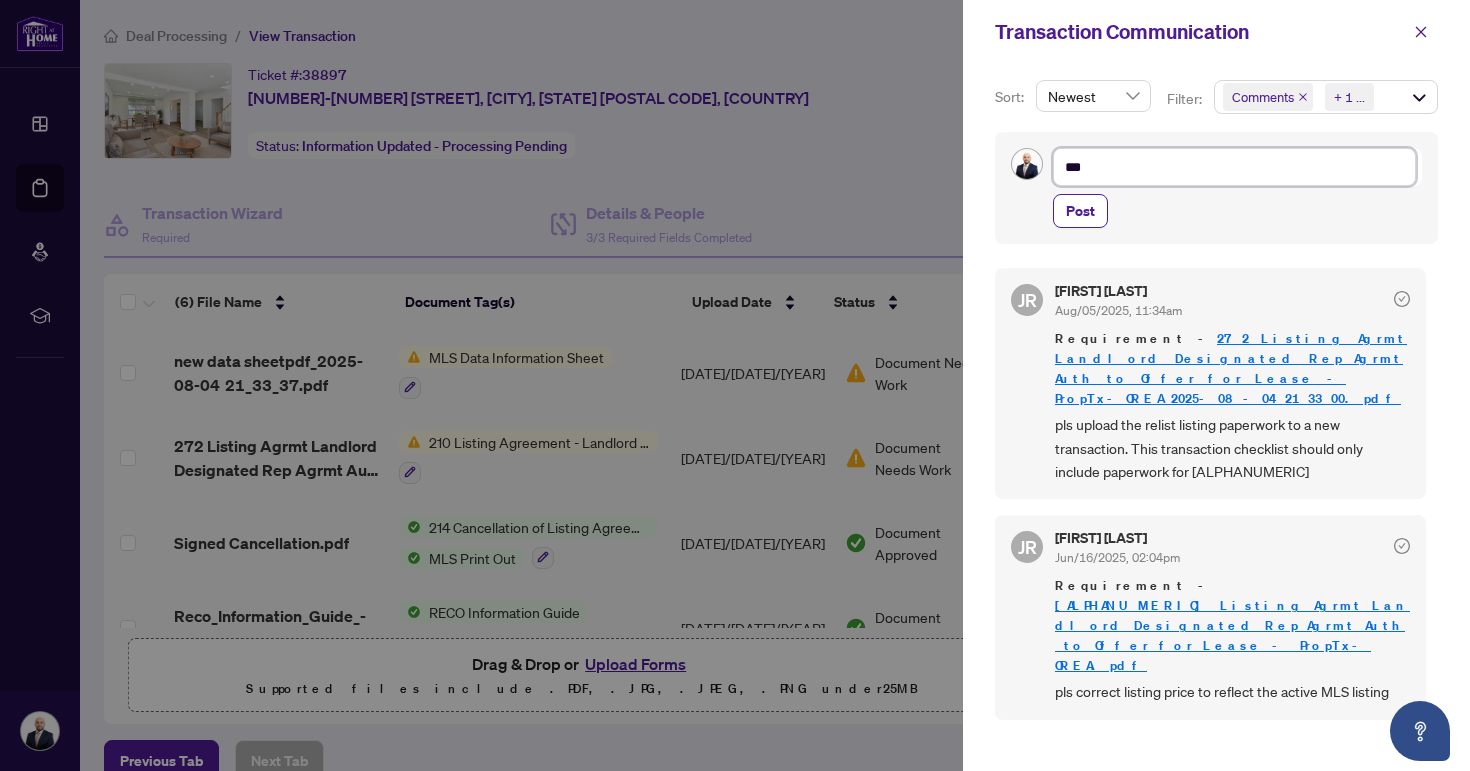 type on "***" 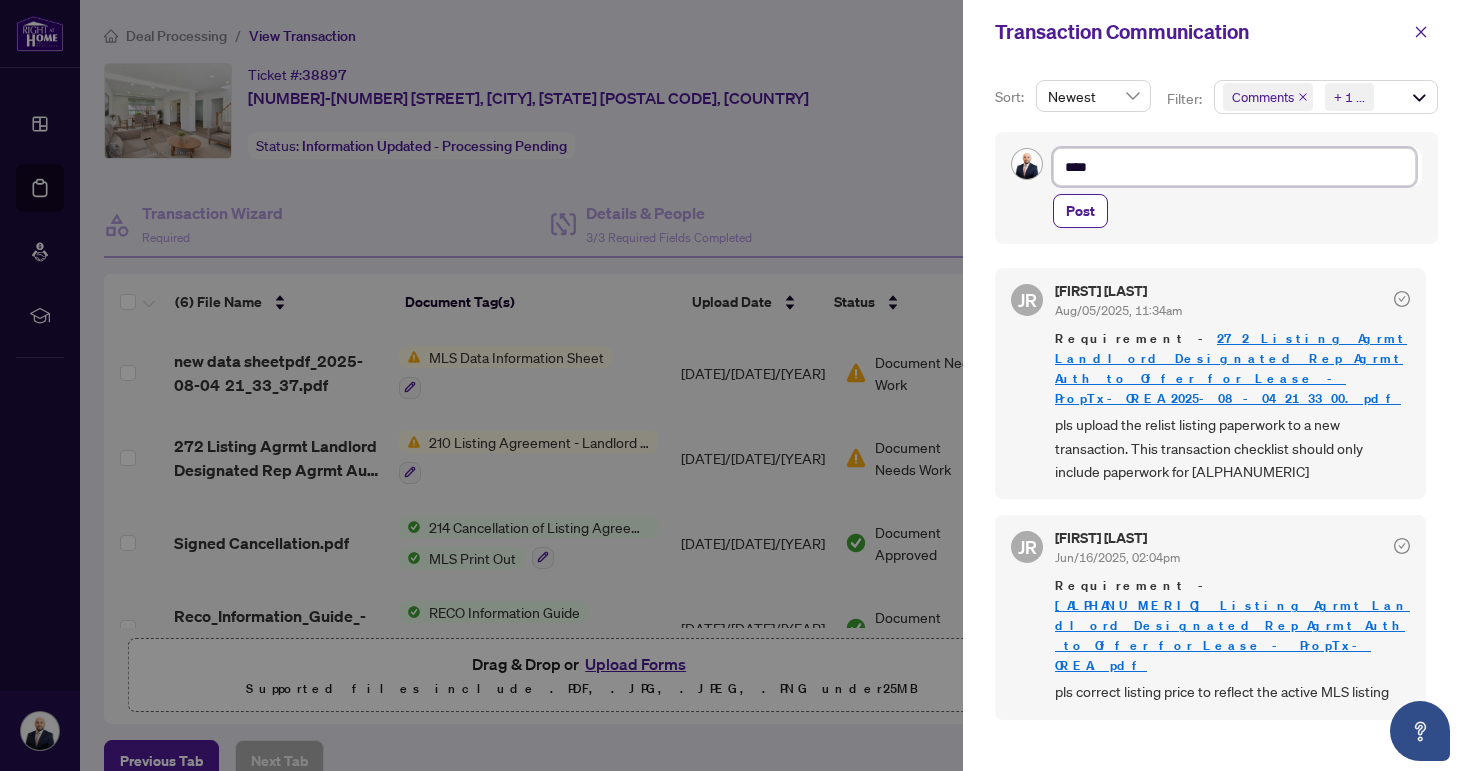 type on "*****" 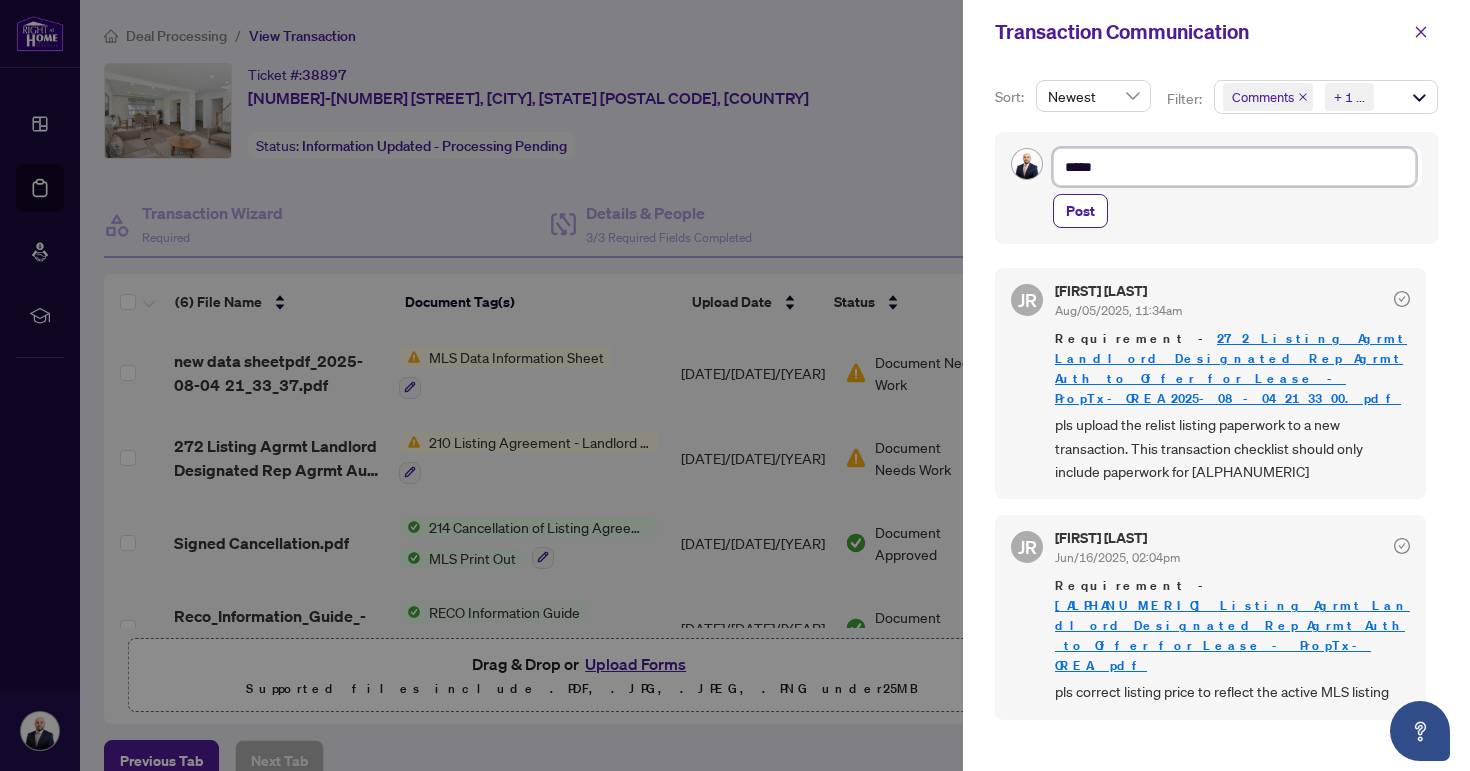 type on "******" 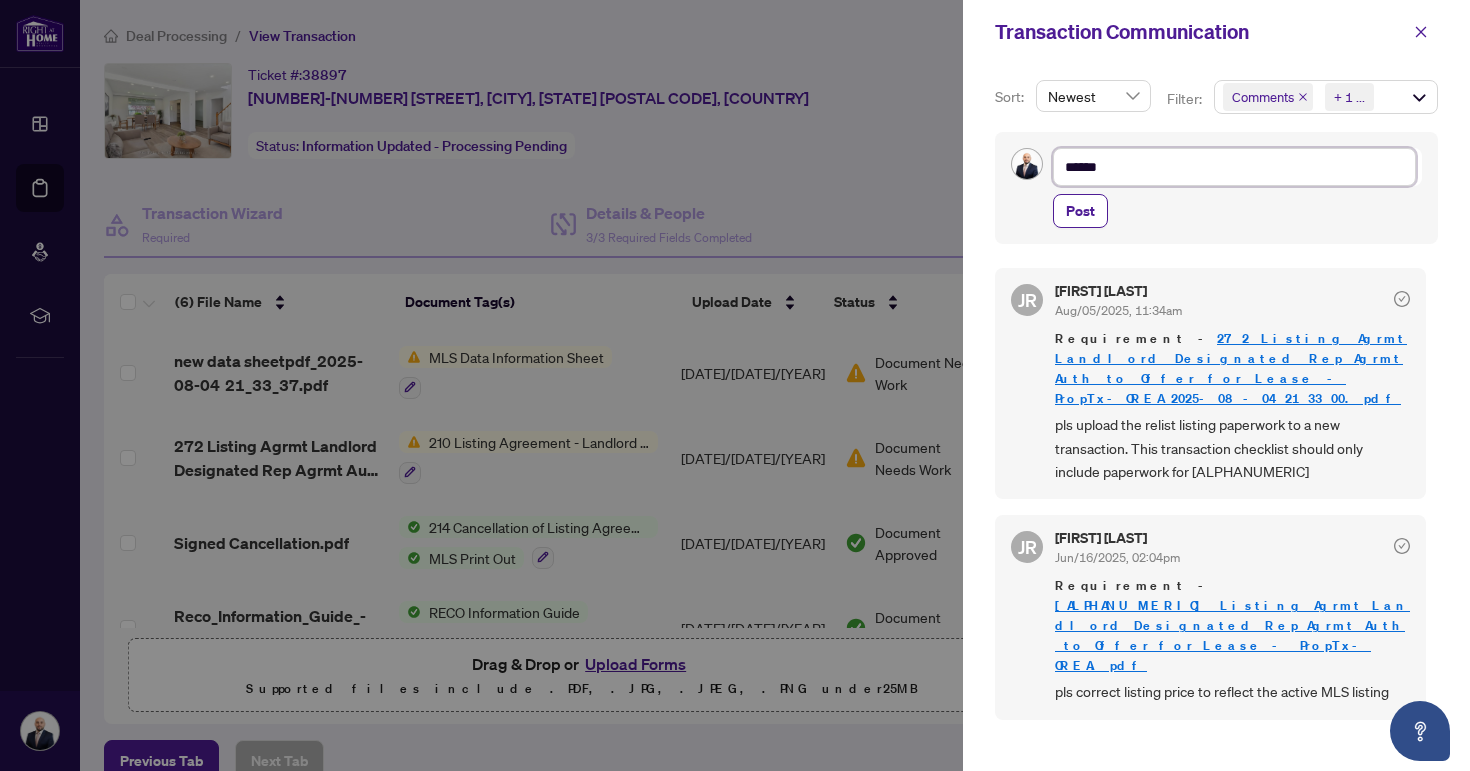 type on "*******" 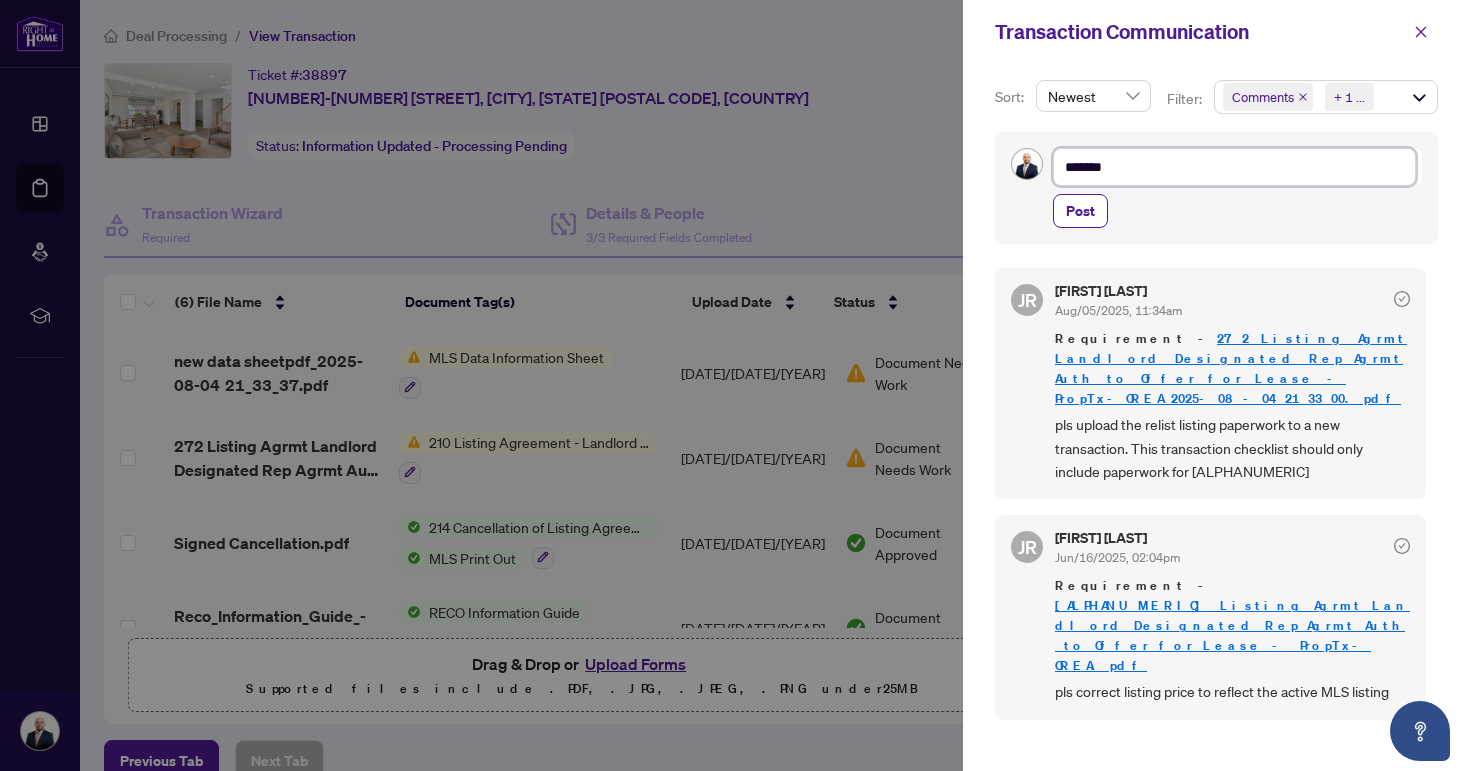 type on "********" 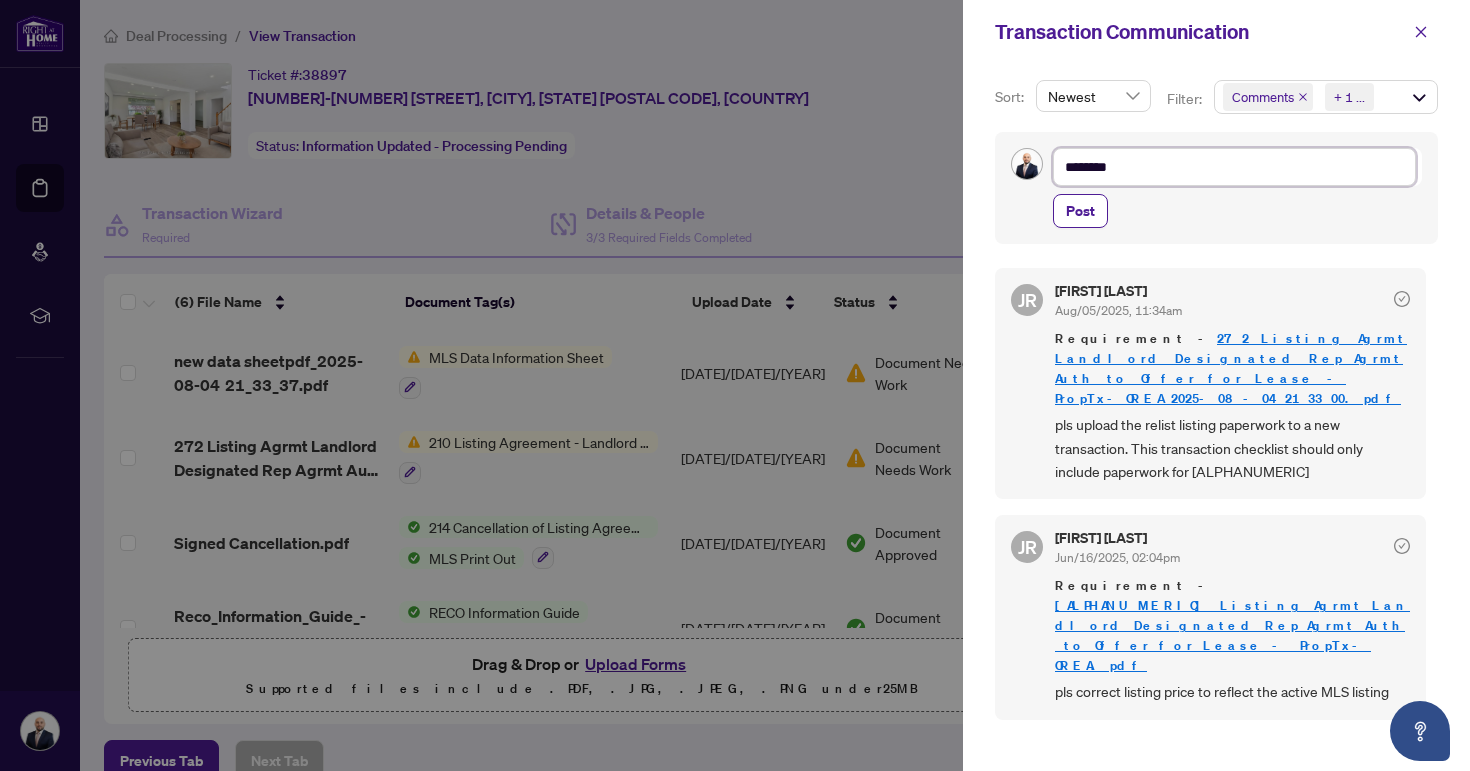 type on "*********" 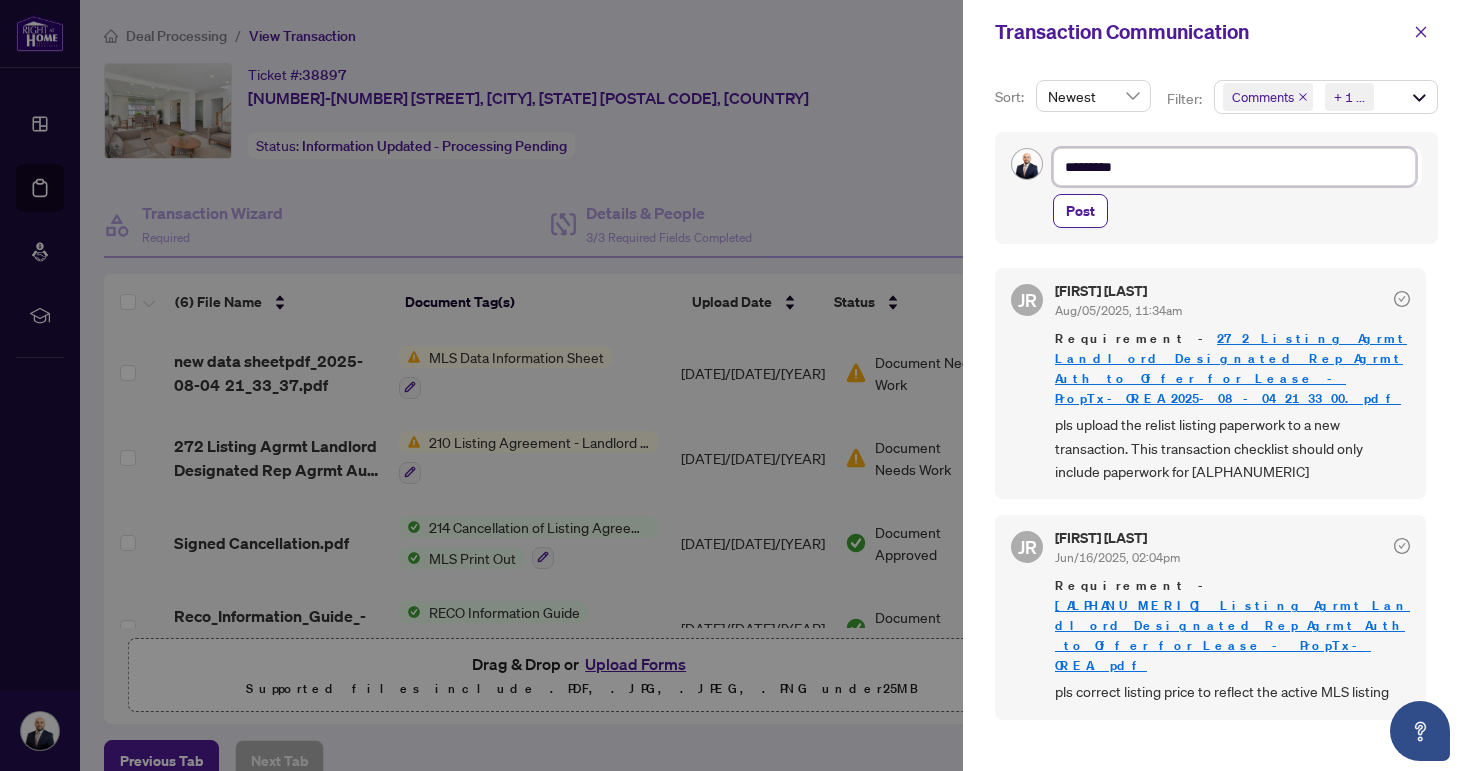 type on "**********" 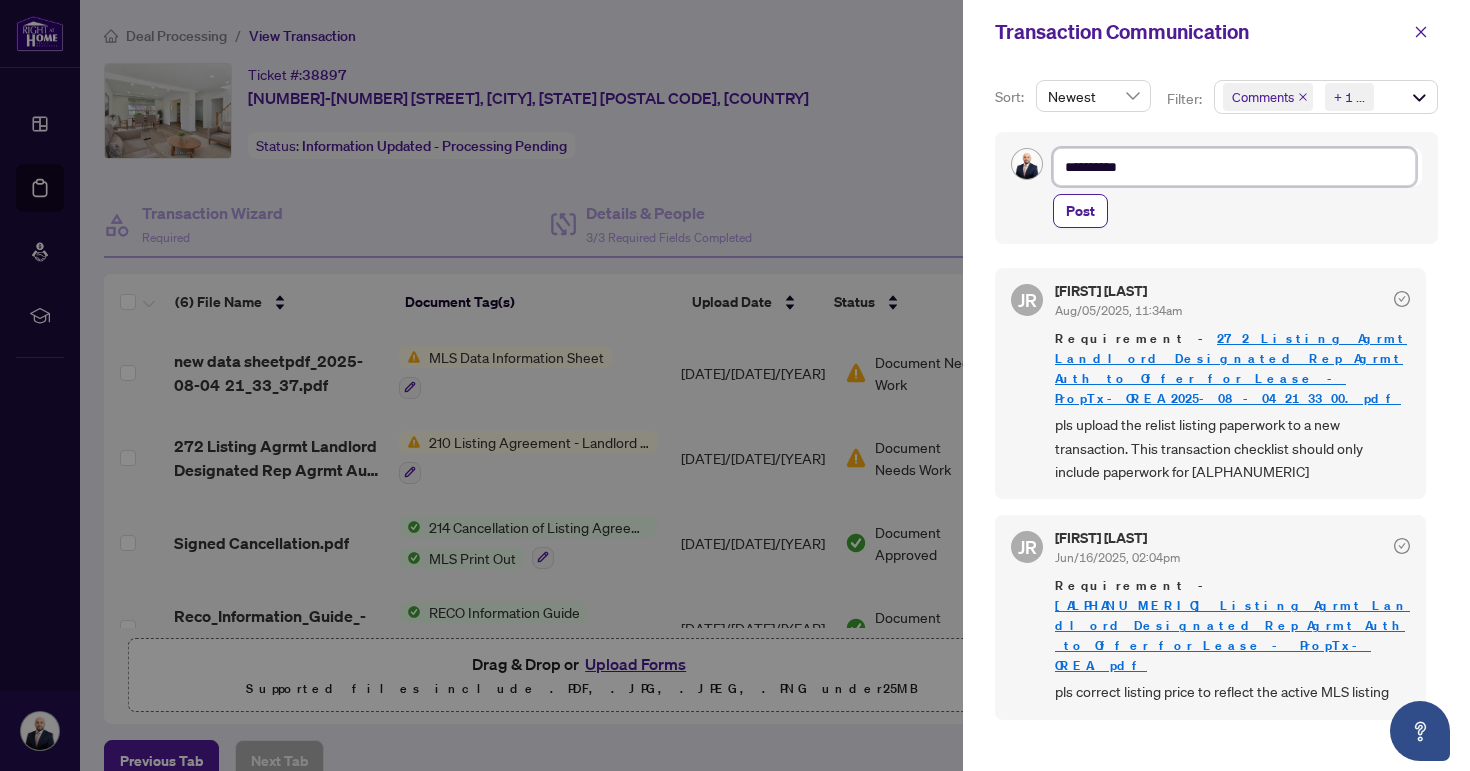 type on "**********" 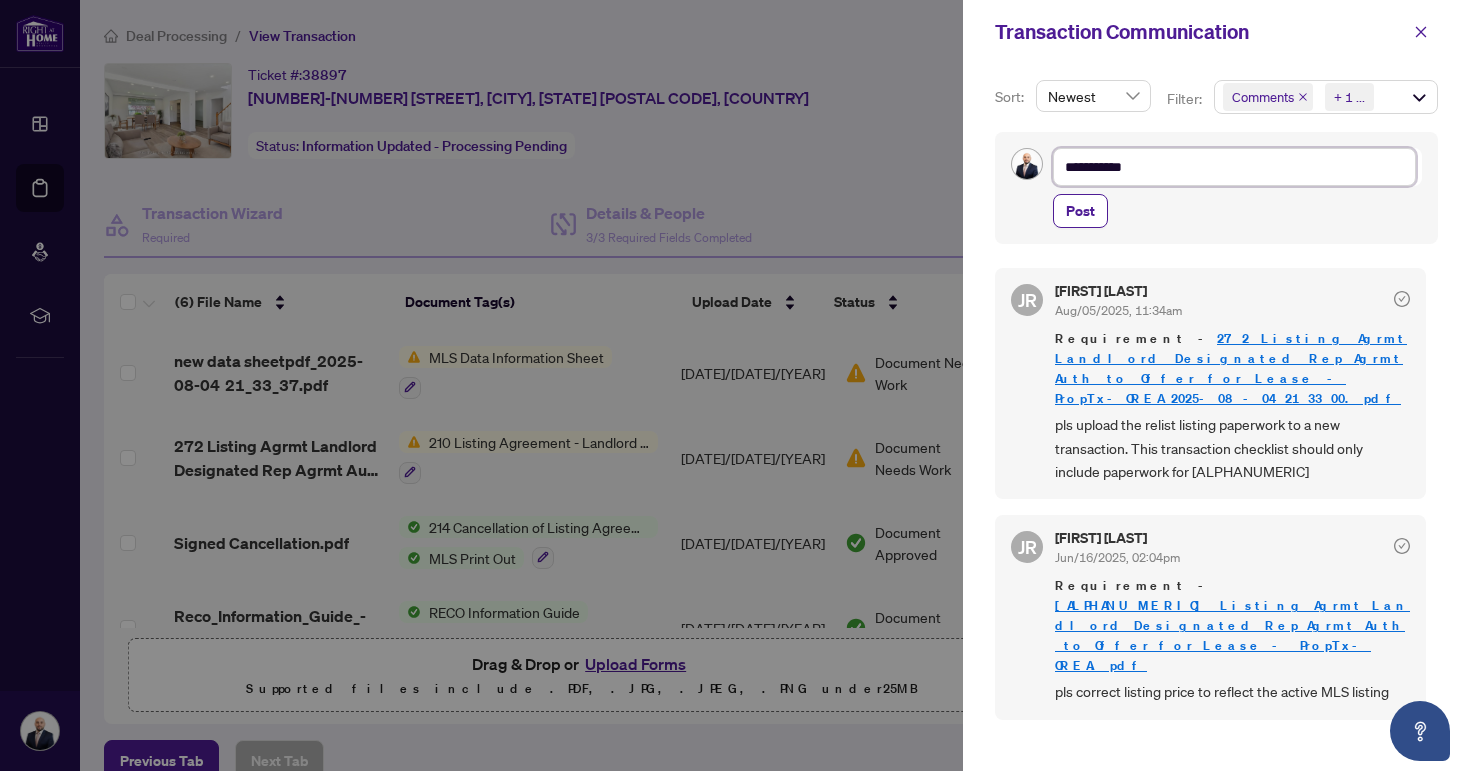type on "**********" 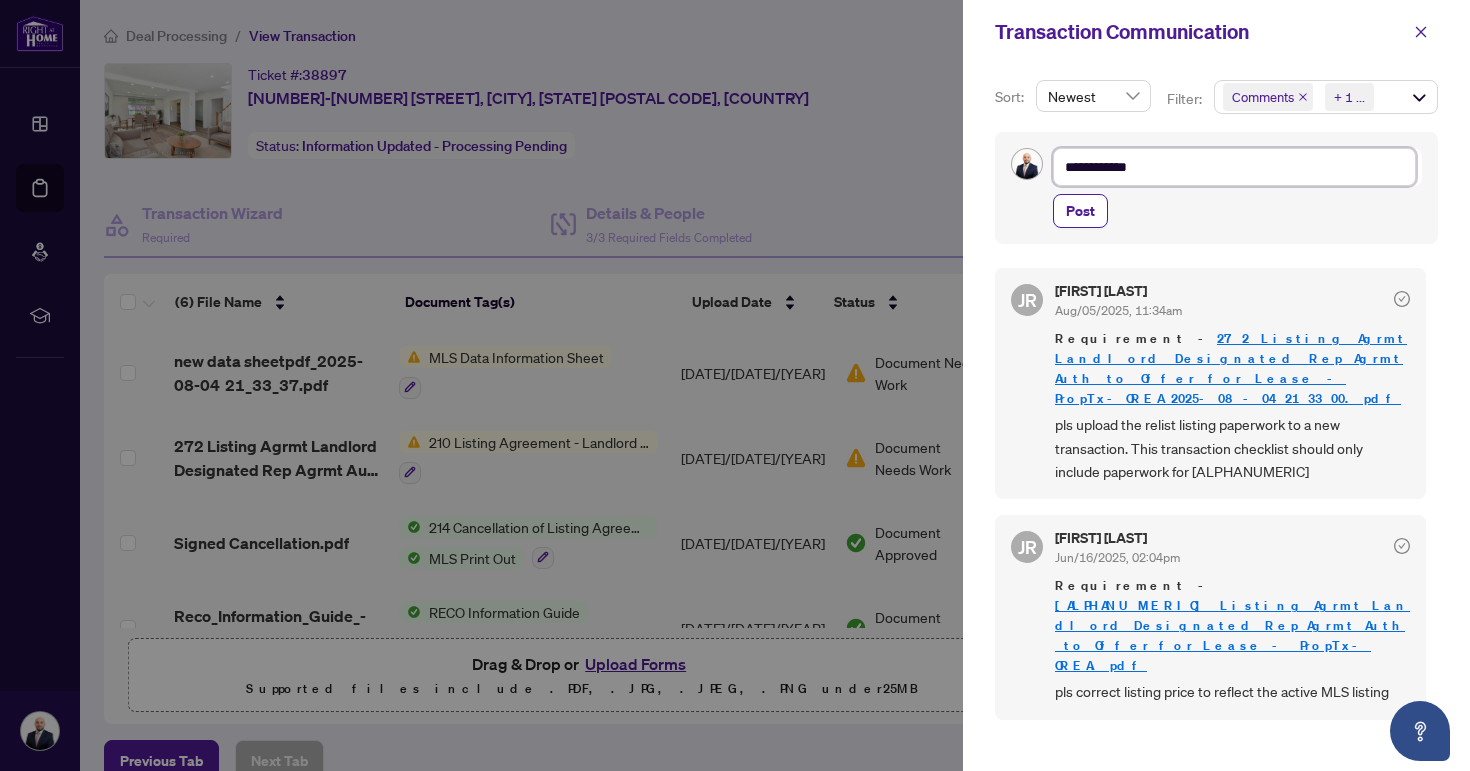 type on "**********" 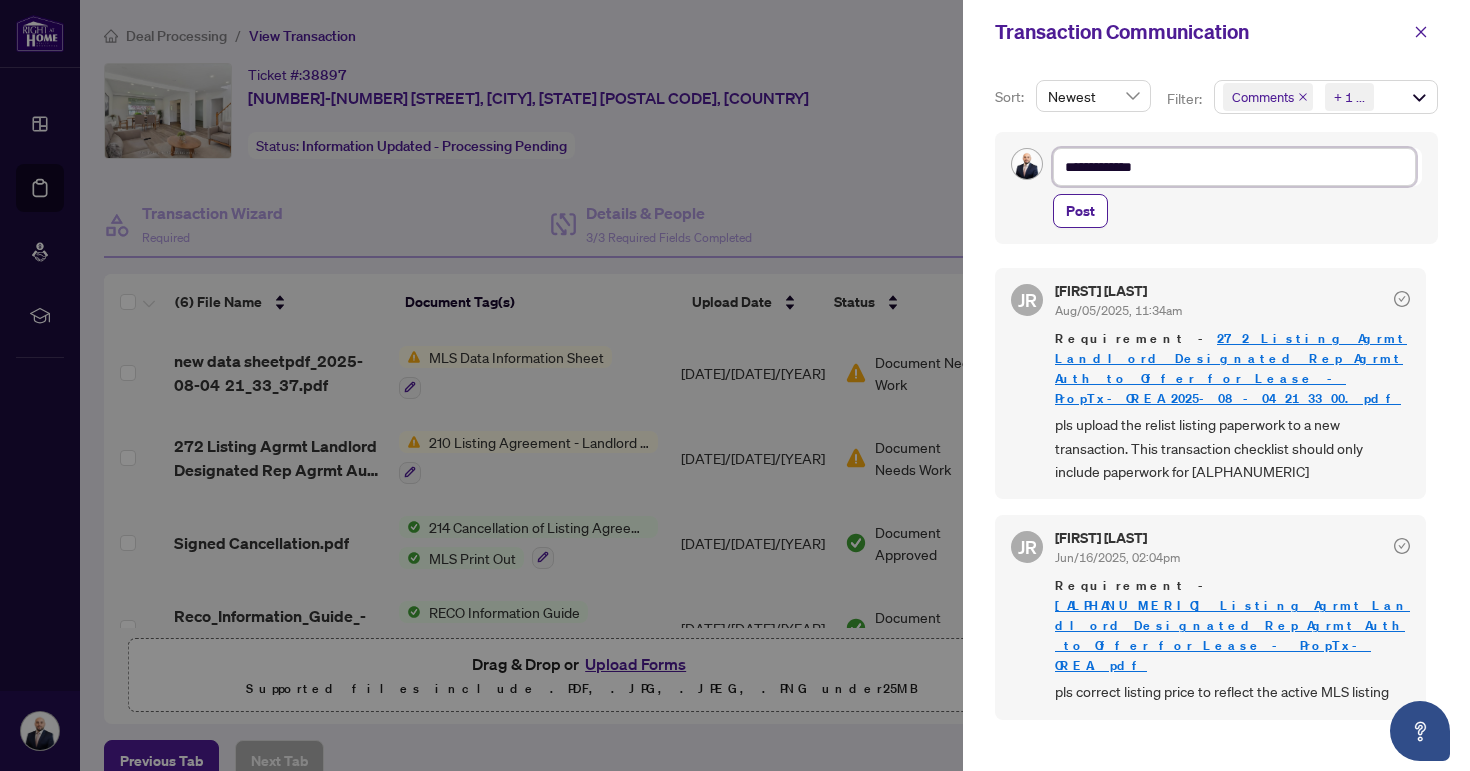 type on "**********" 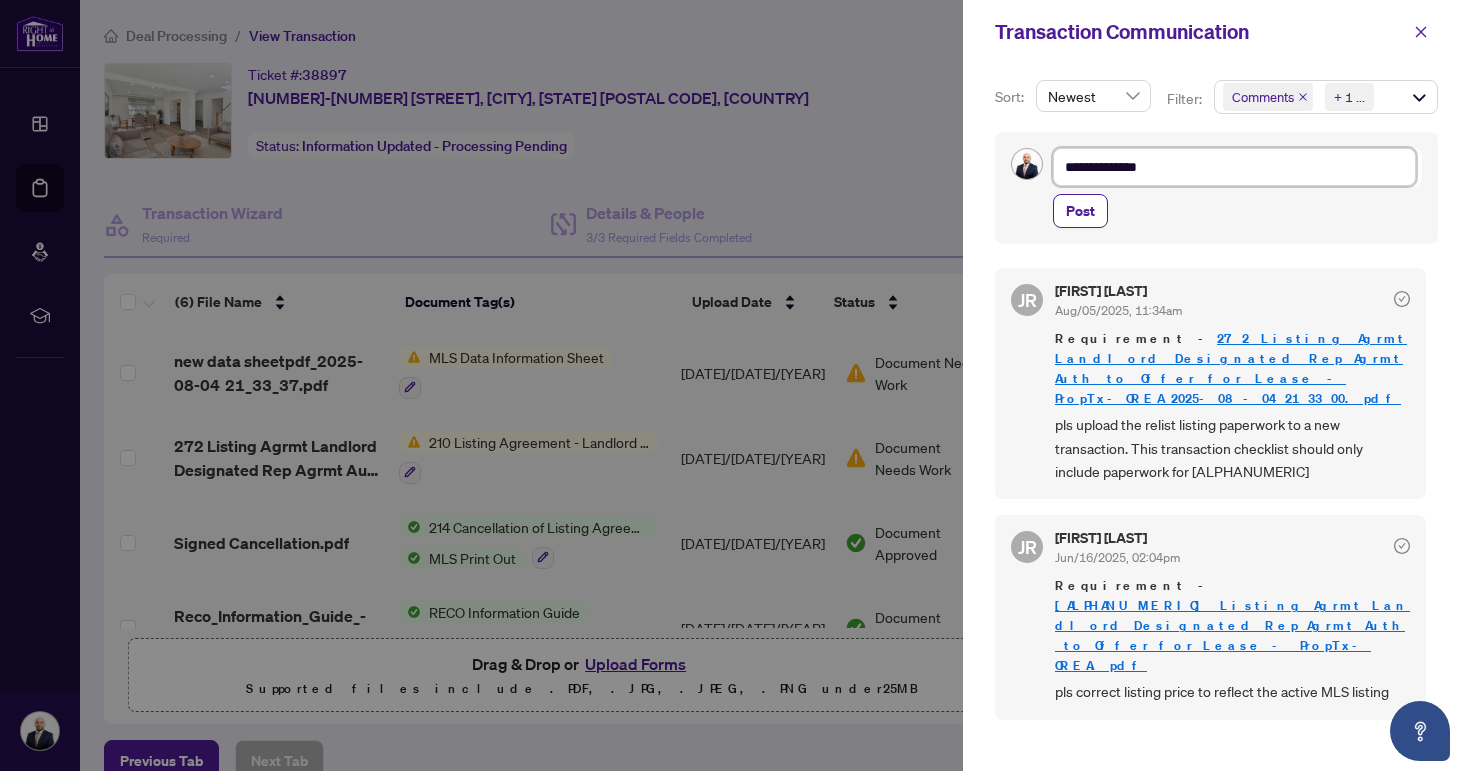 type on "**********" 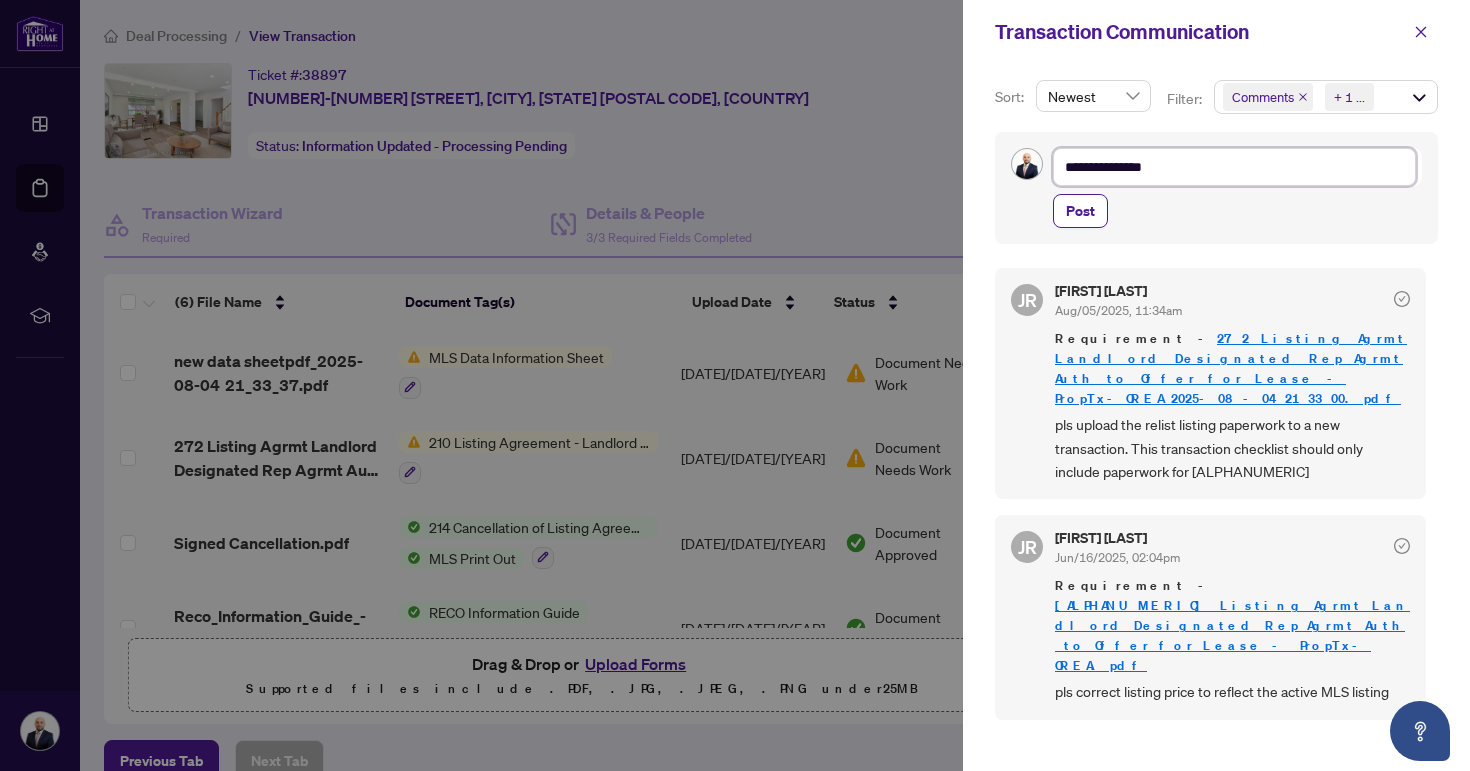 type on "**********" 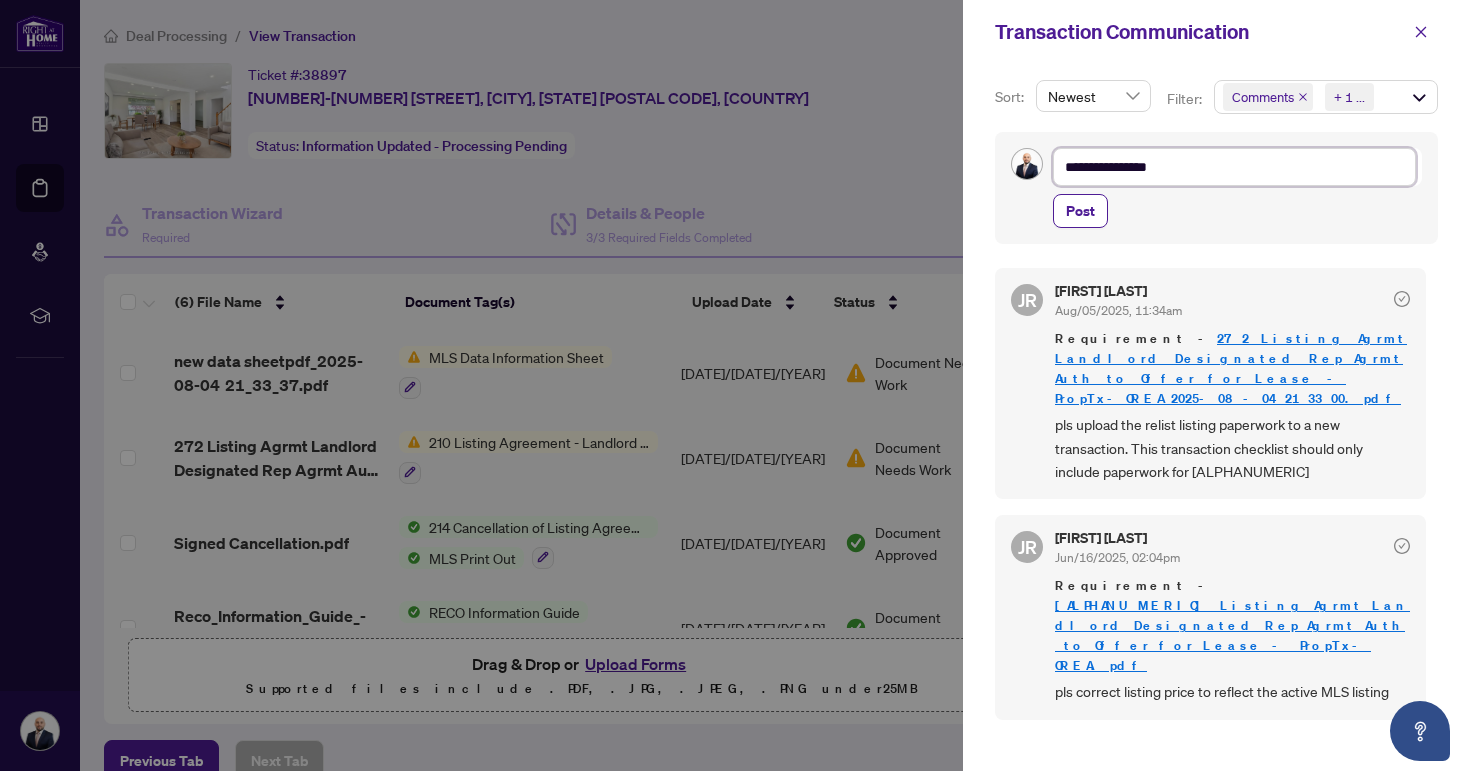 type on "**********" 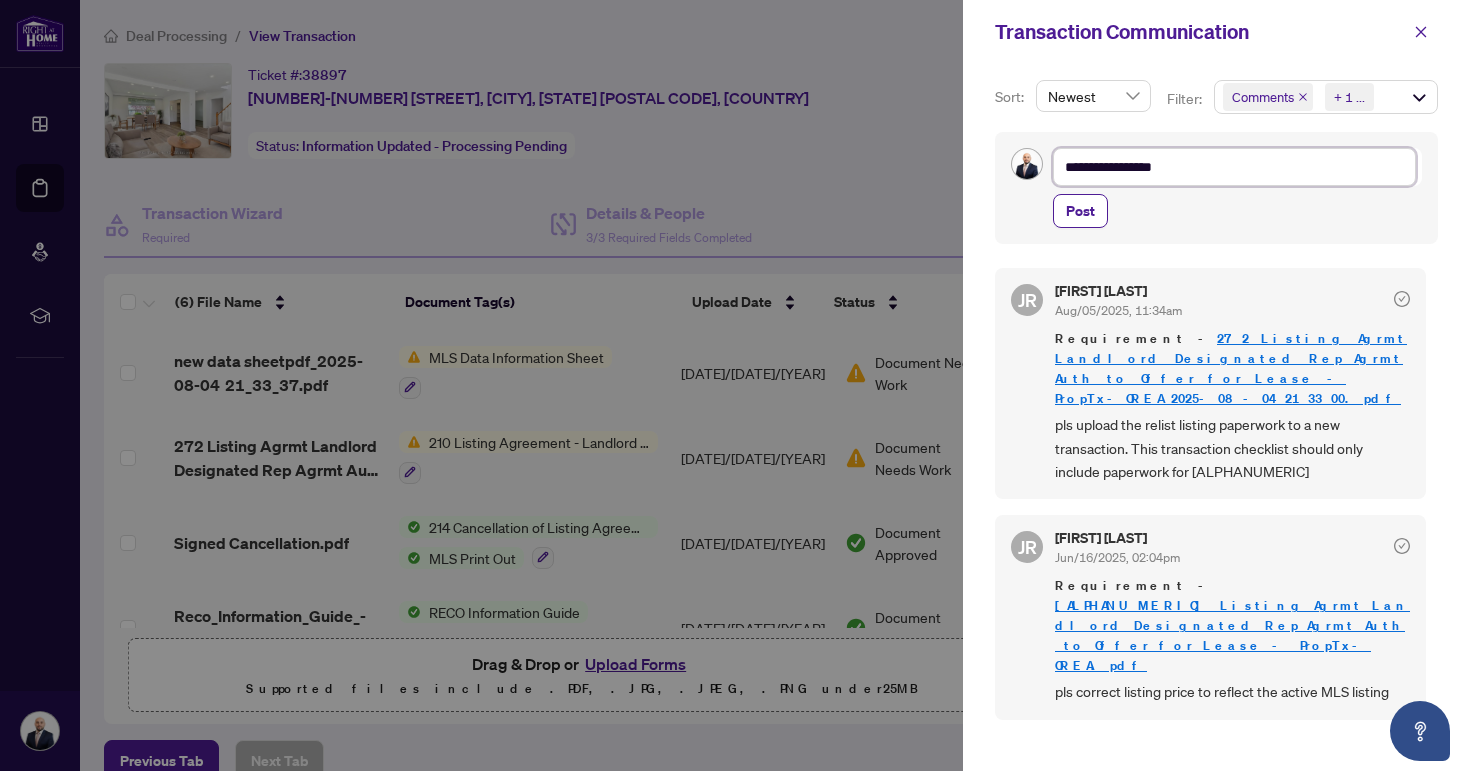 type on "**********" 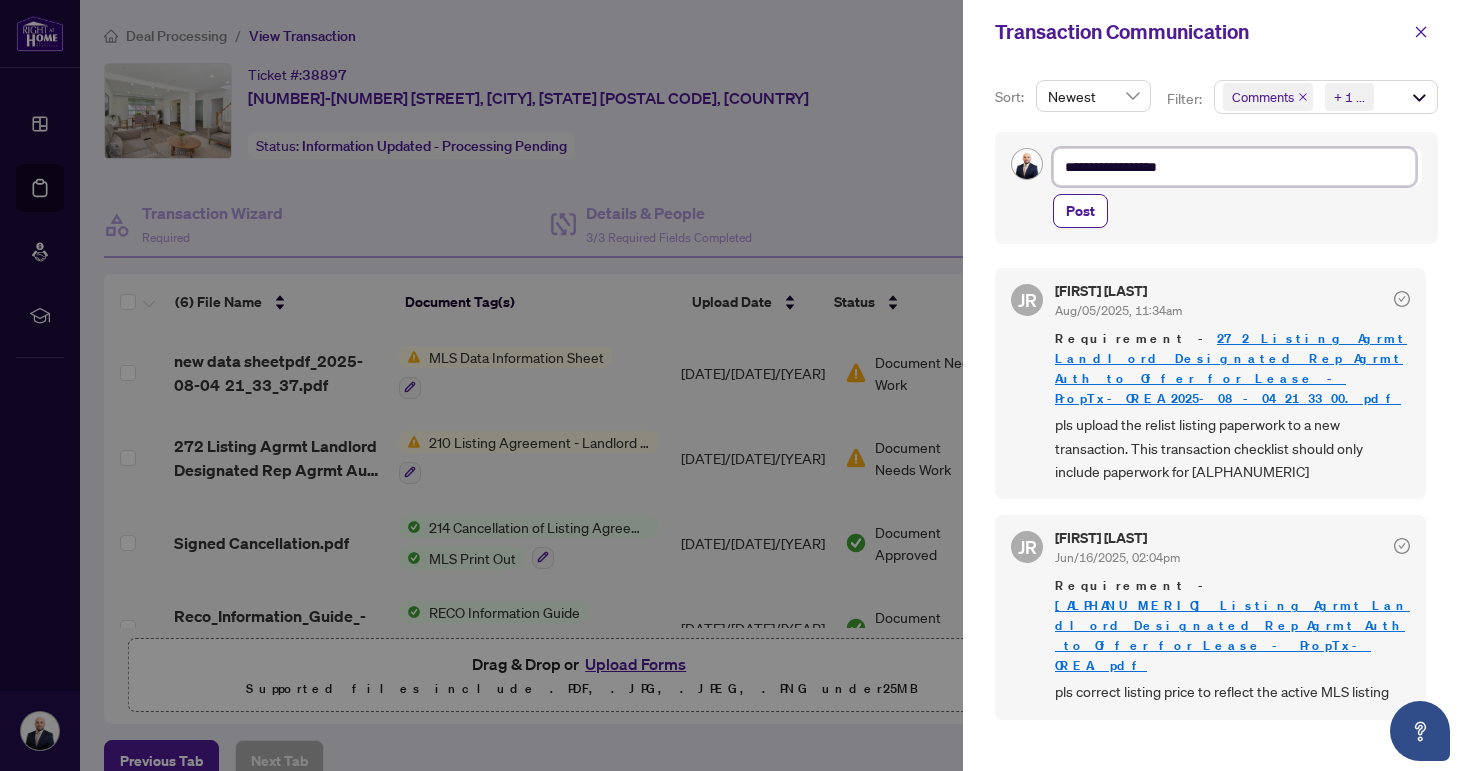 type on "**********" 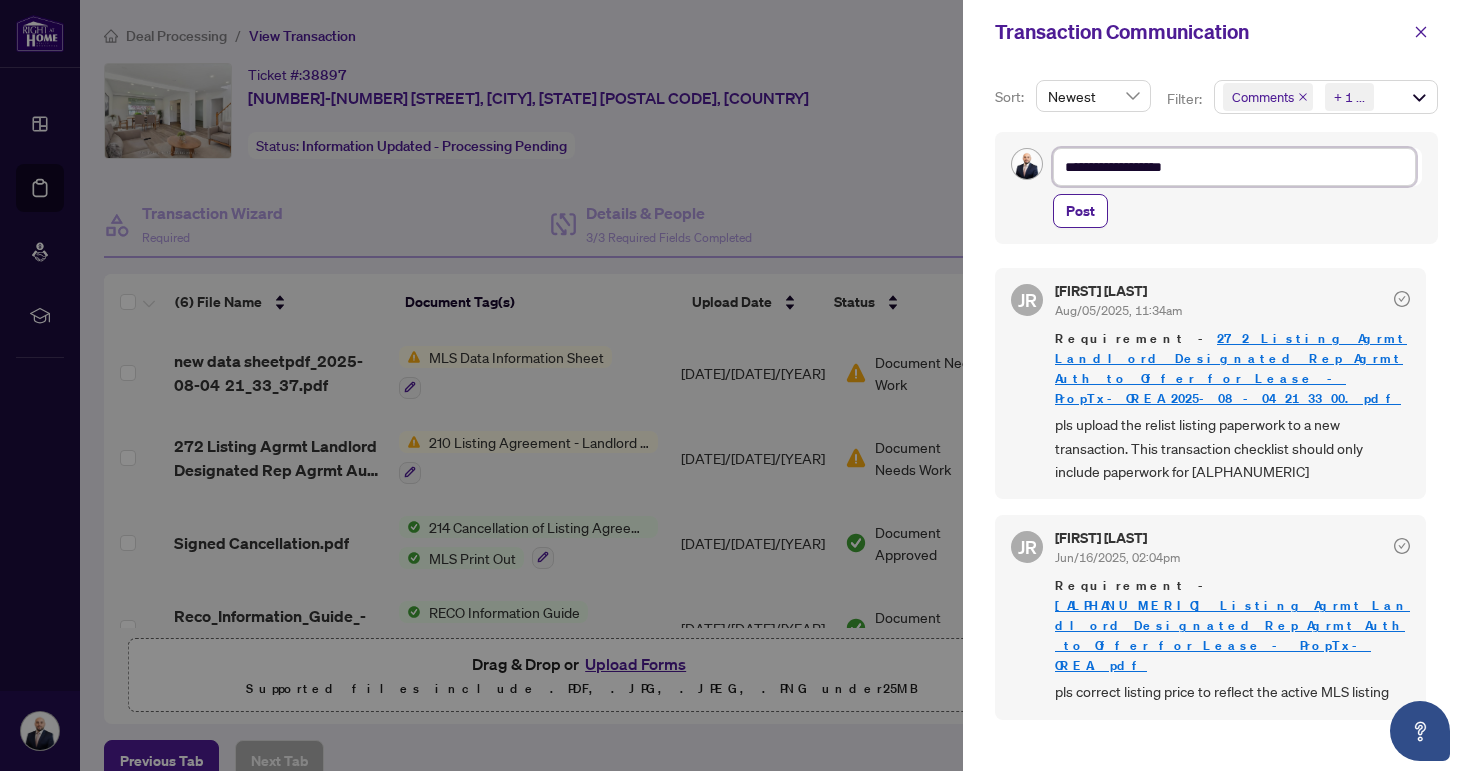 type on "**********" 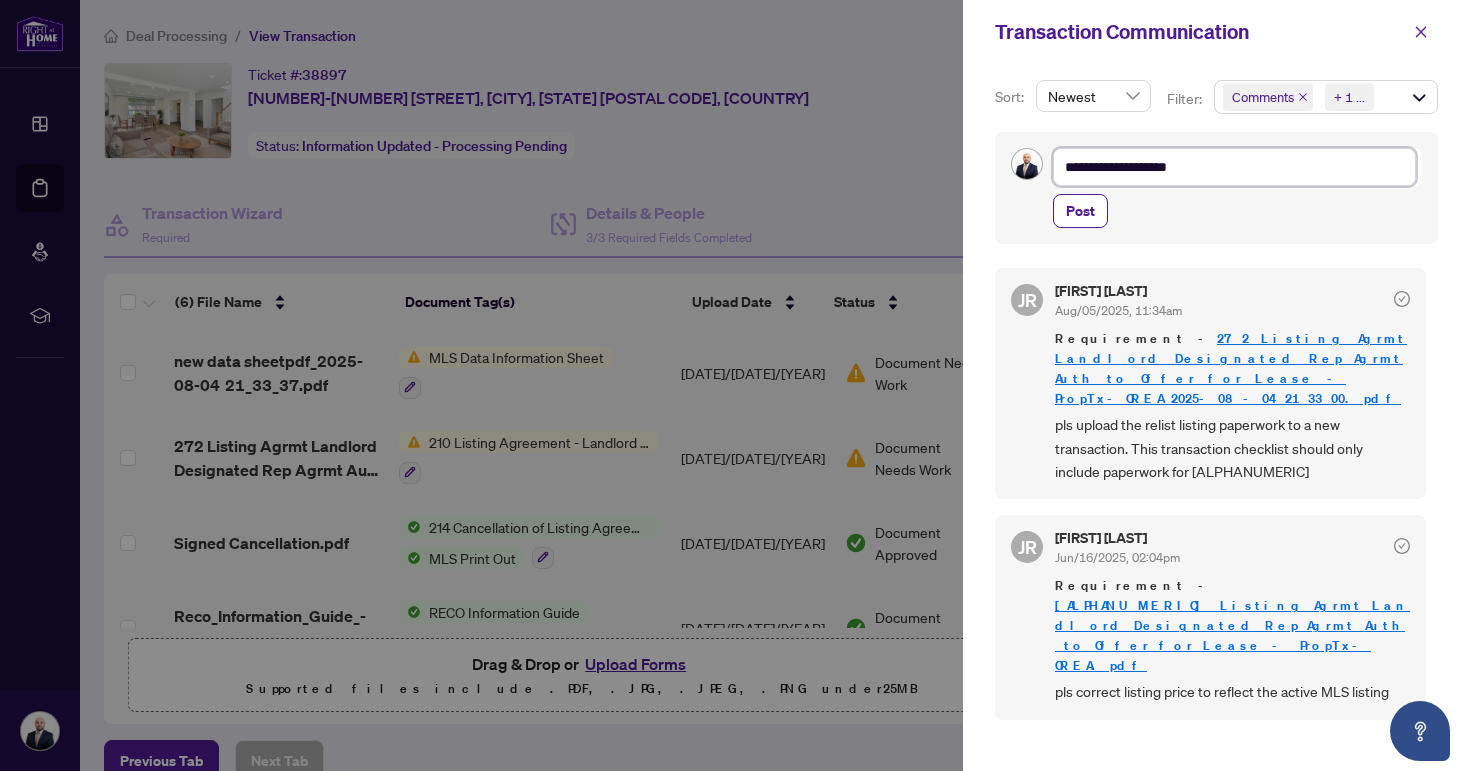 type on "**********" 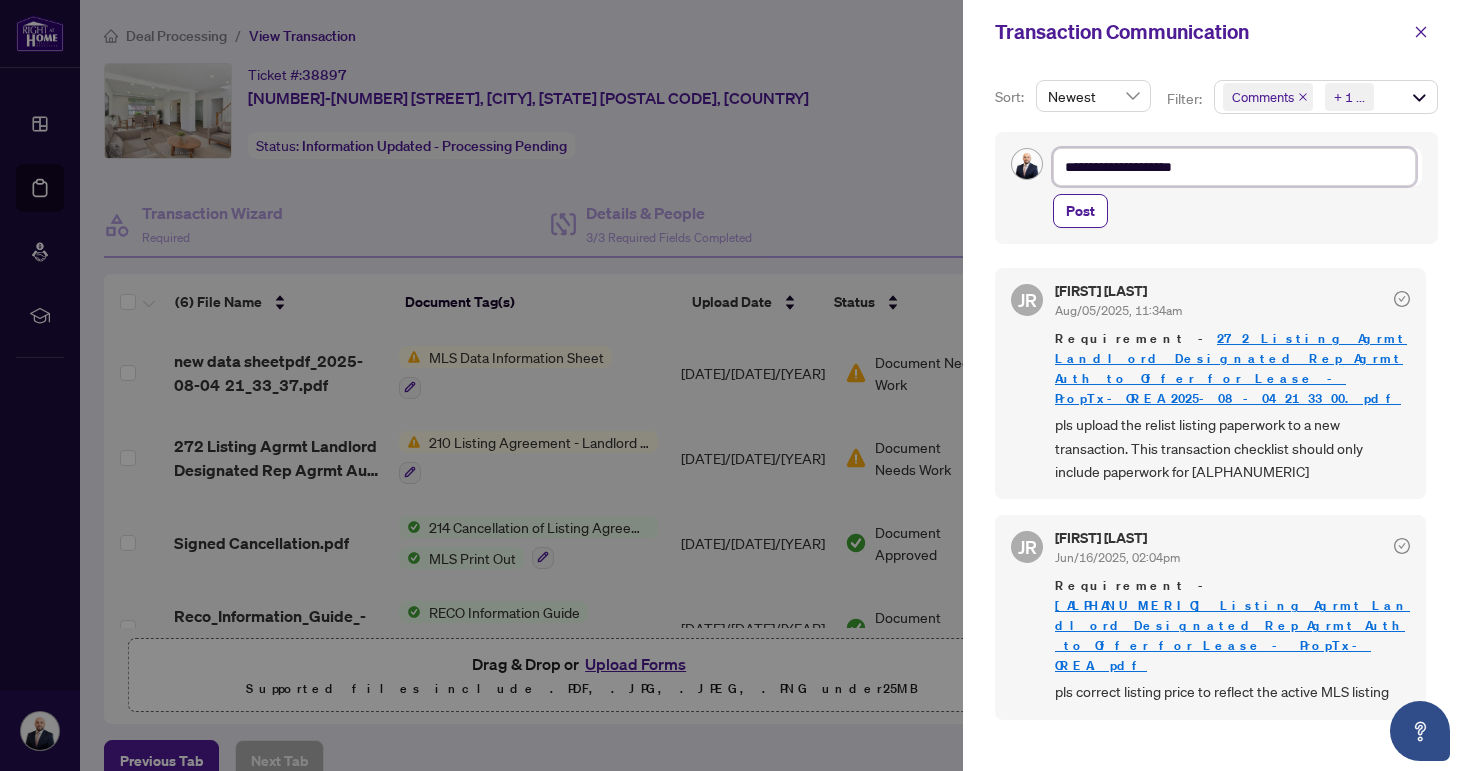 type on "**********" 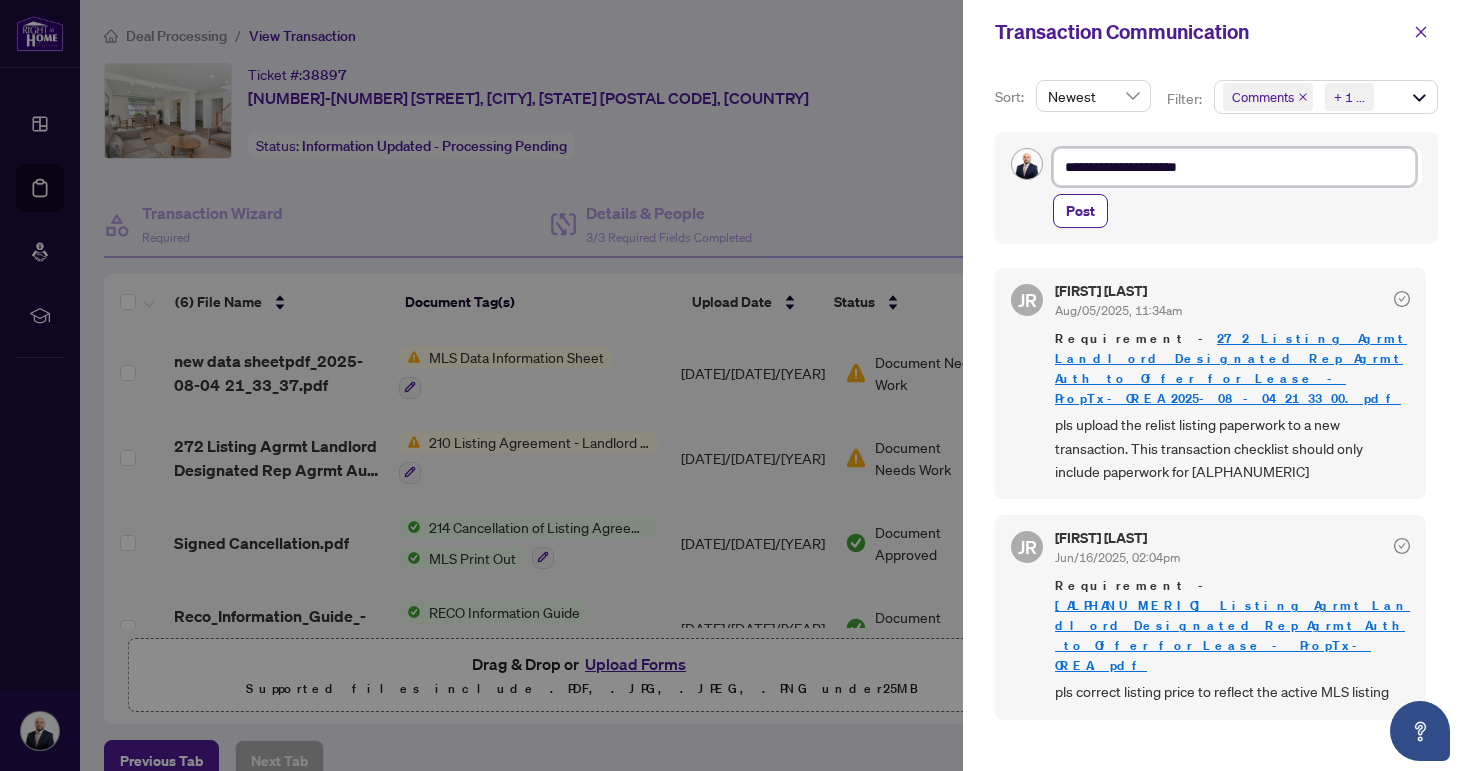 type on "**********" 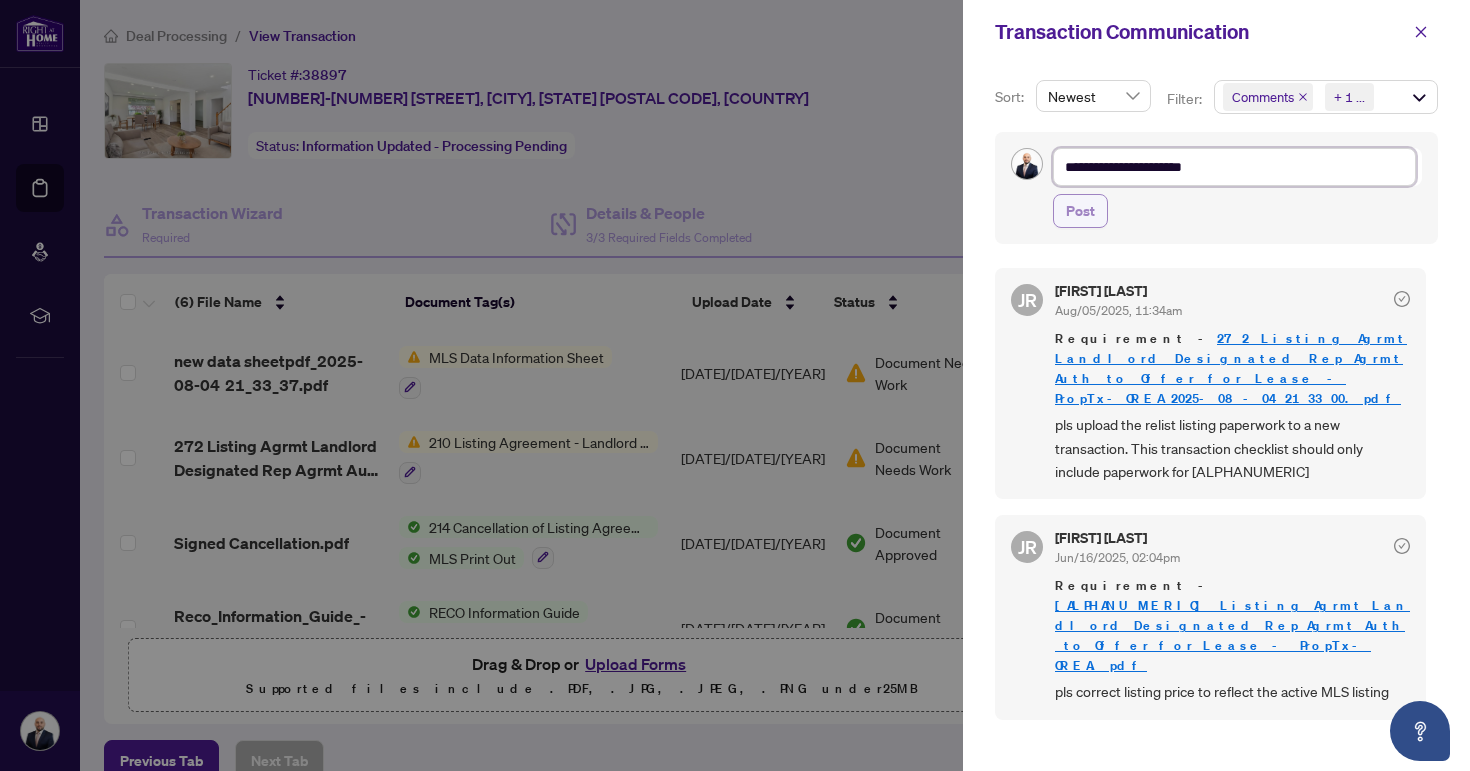 type on "**********" 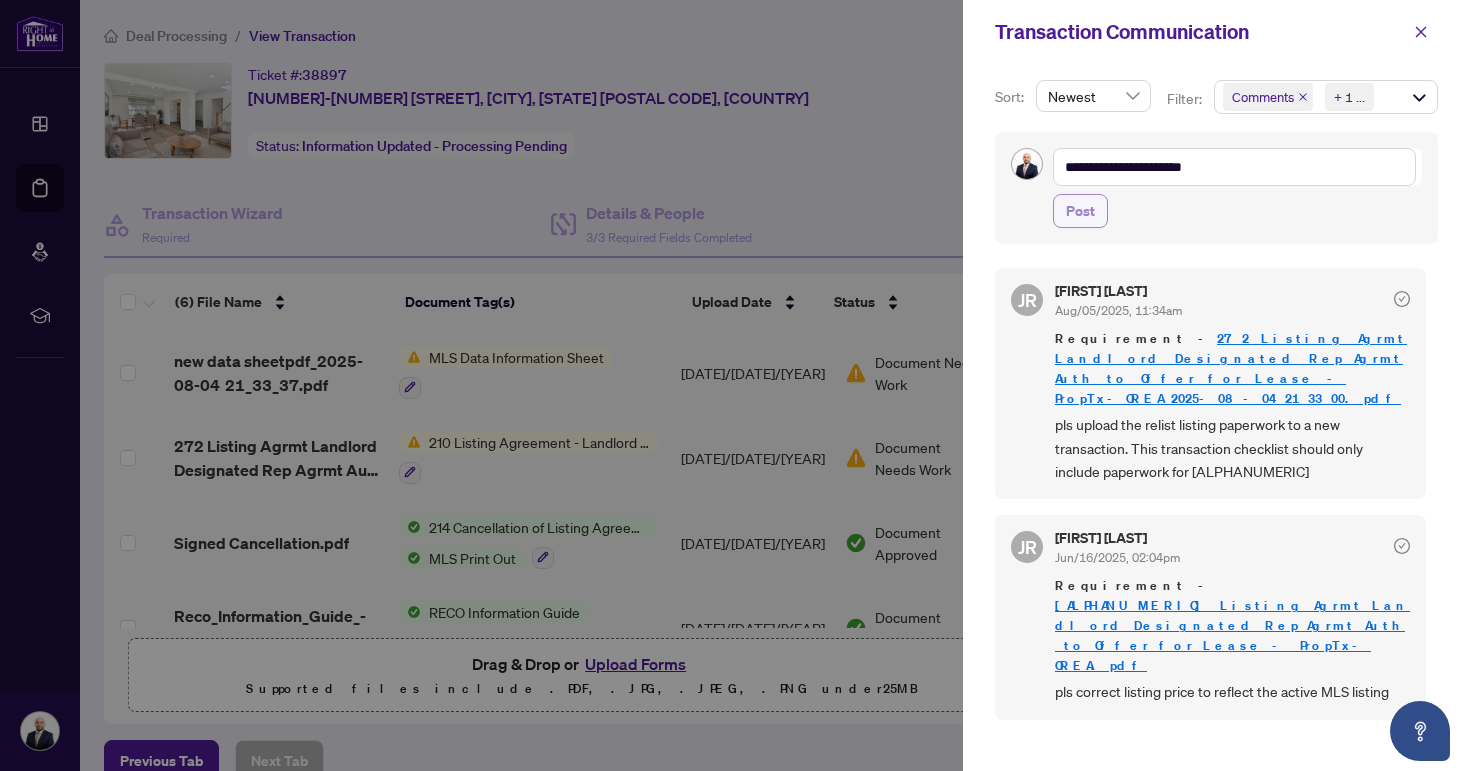 click on "Post" at bounding box center (1080, 211) 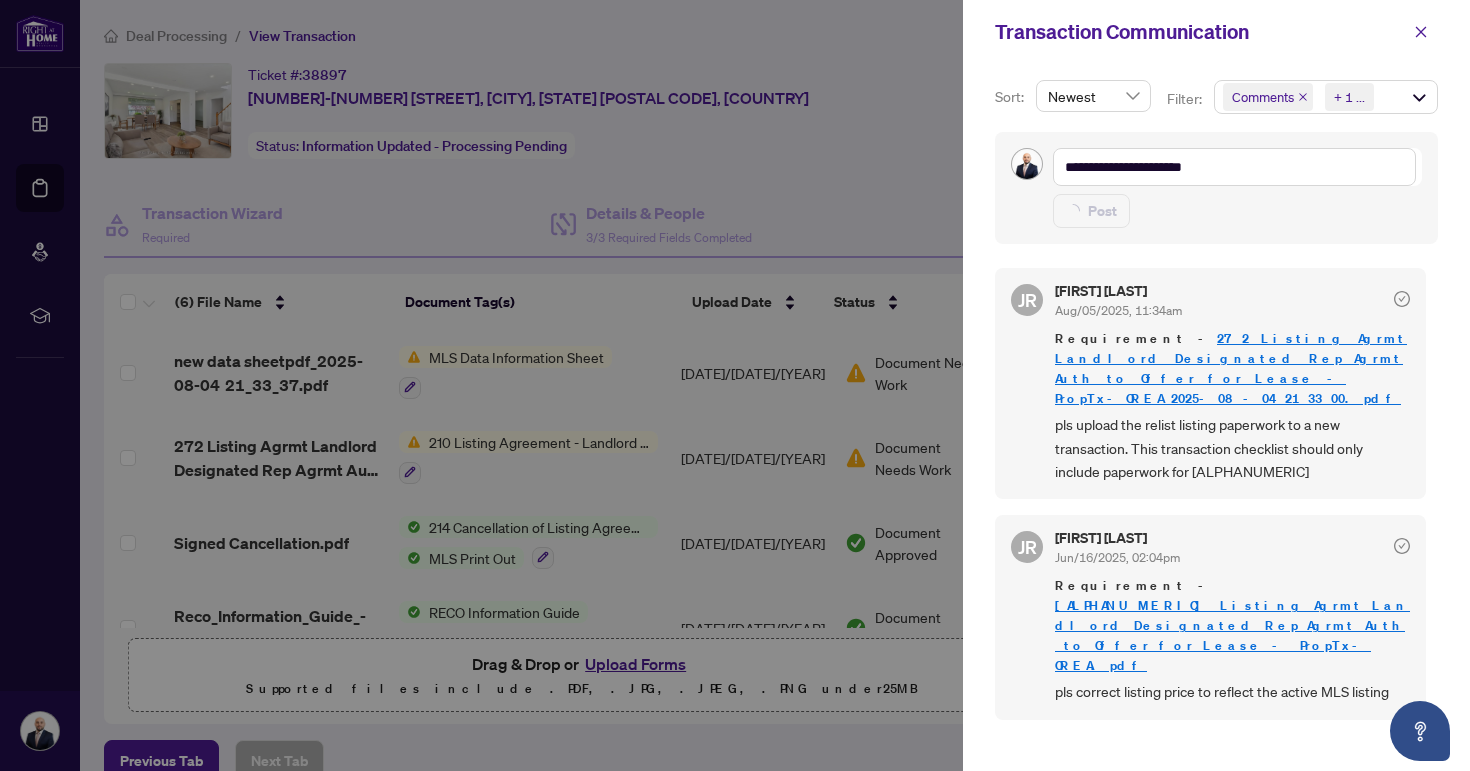 type on "**********" 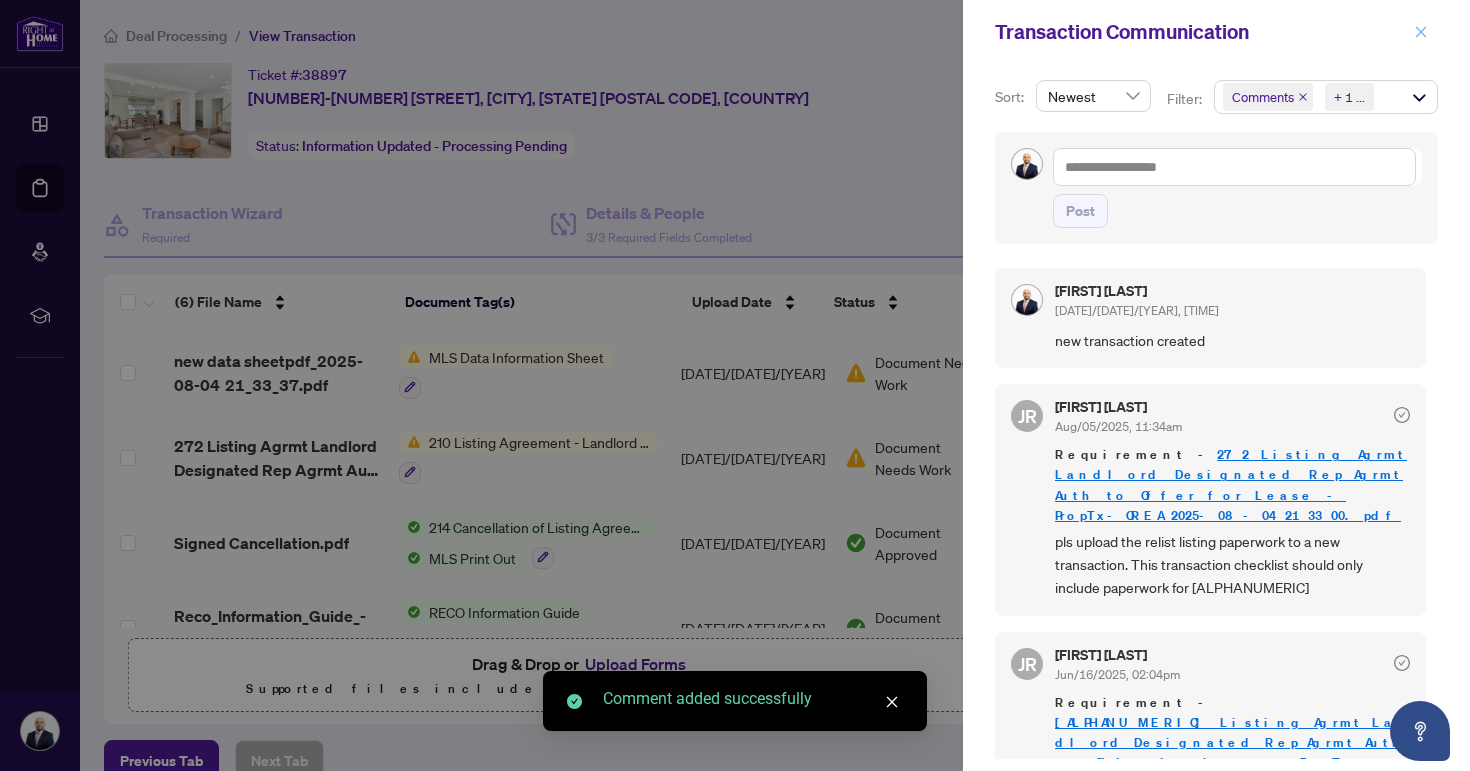 click 